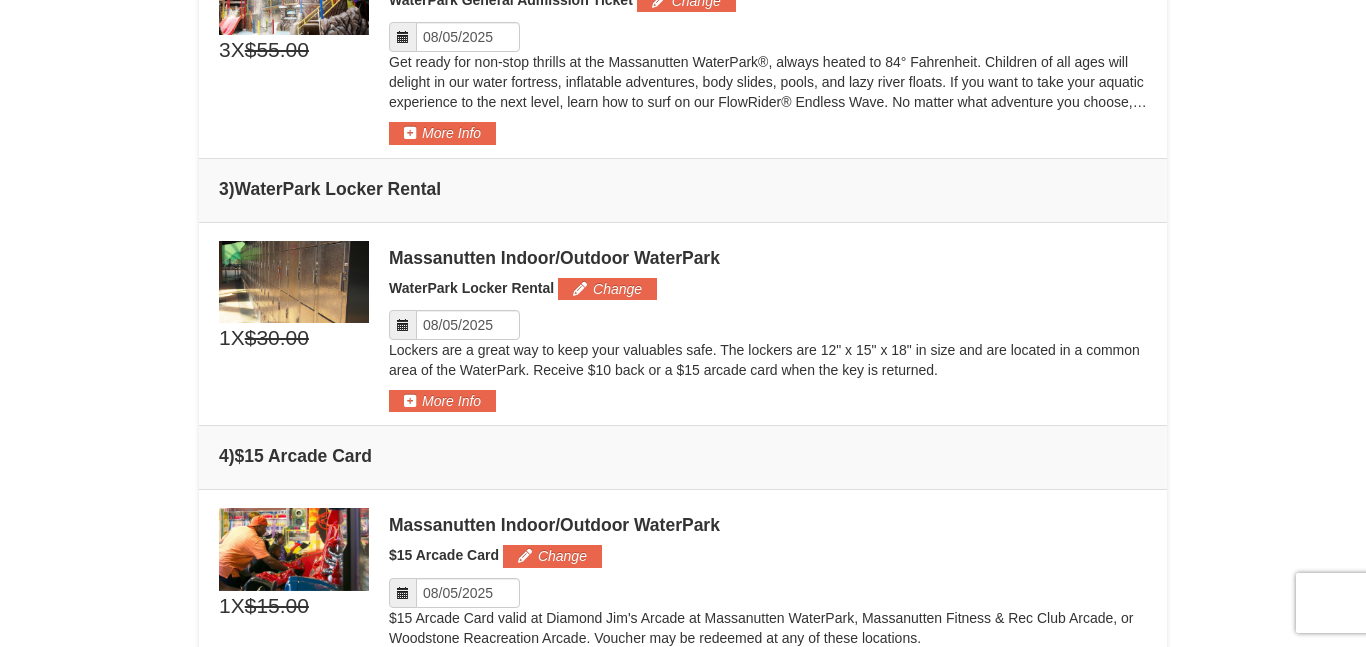 scroll, scrollTop: 580, scrollLeft: 0, axis: vertical 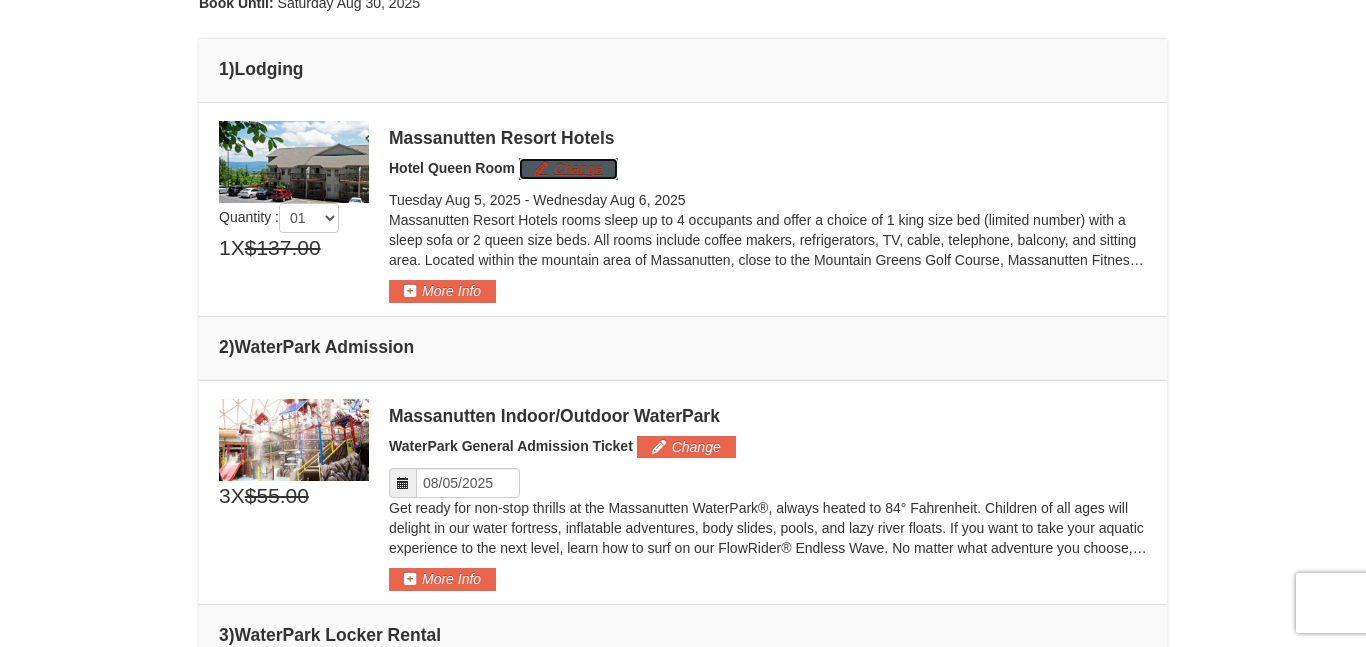 click on "Change" at bounding box center (568, 169) 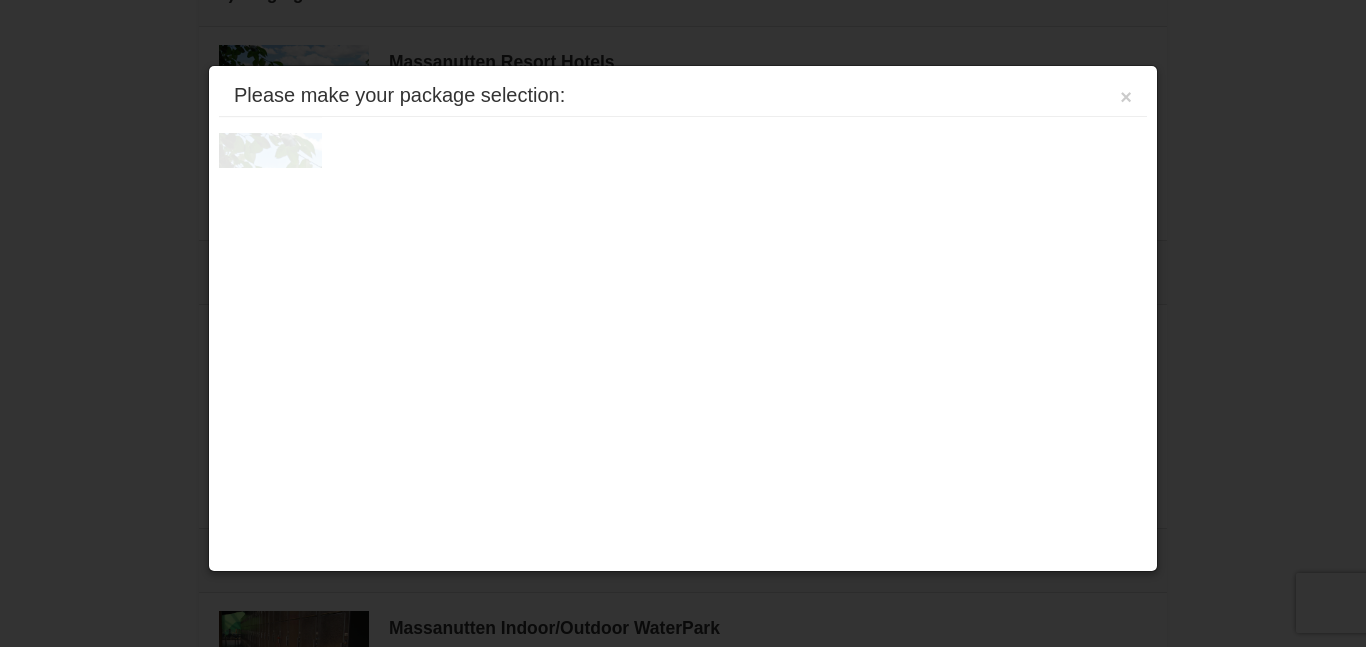 scroll, scrollTop: 636, scrollLeft: 0, axis: vertical 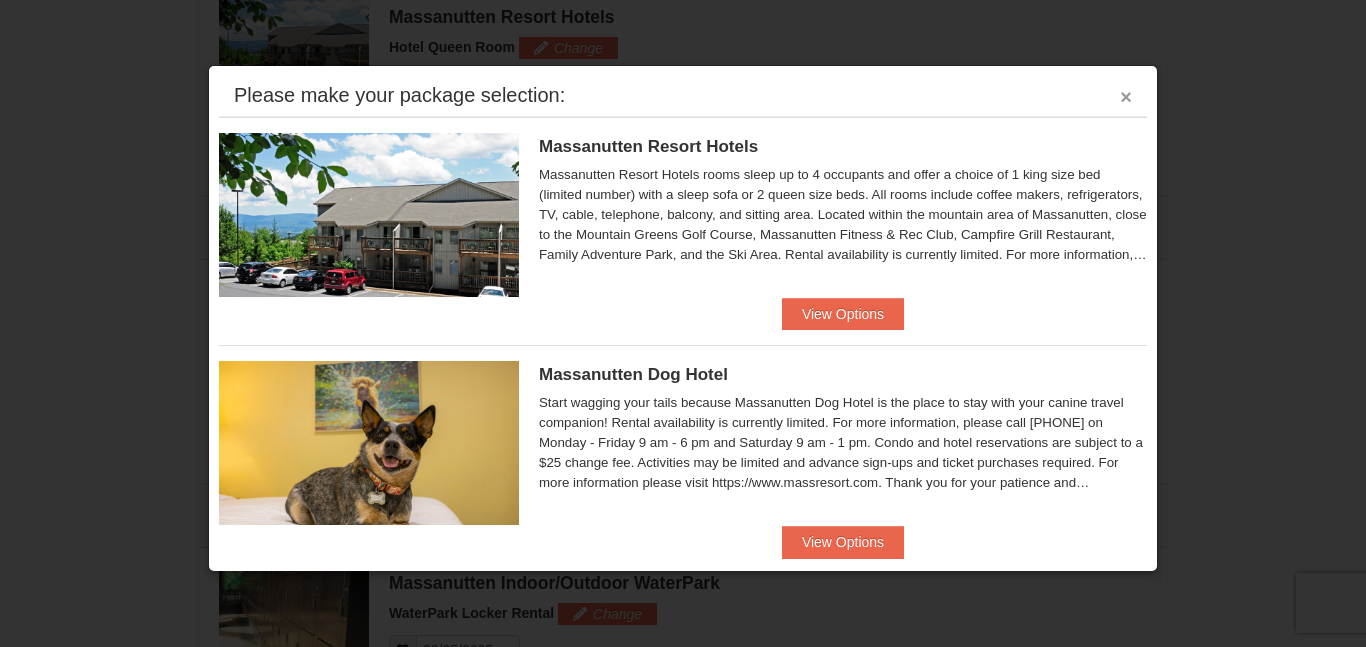 click on "×" at bounding box center [1126, 97] 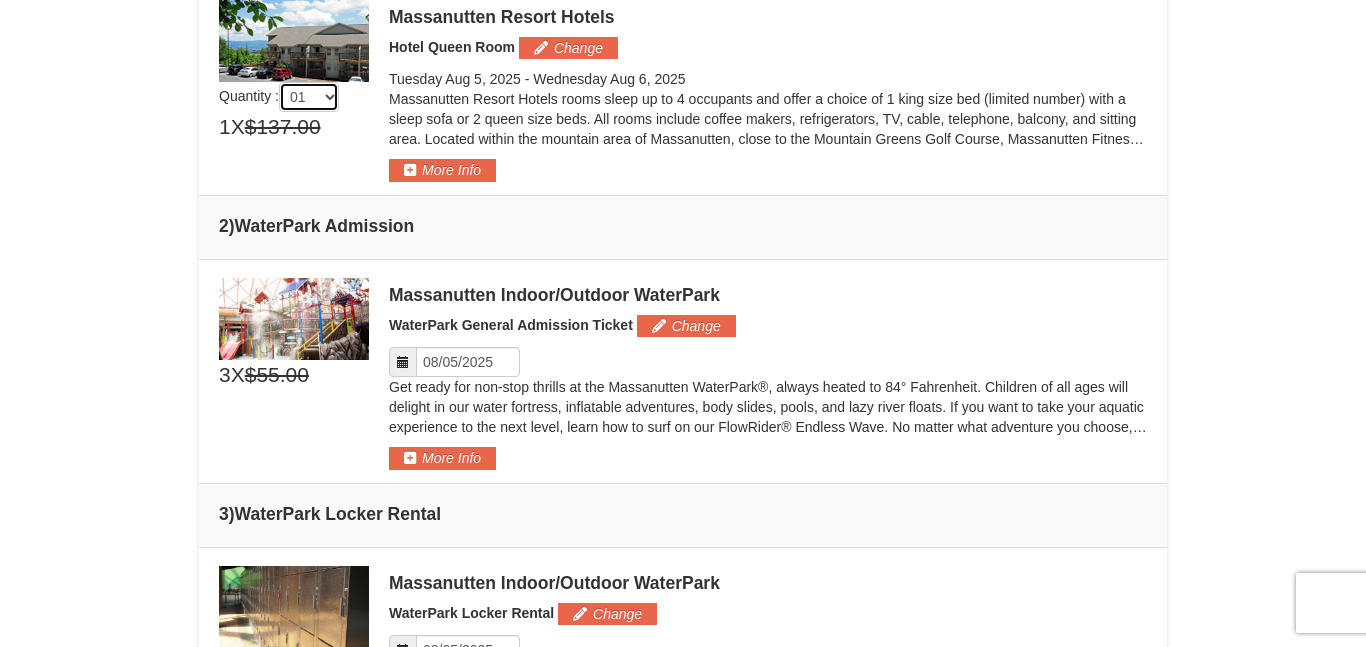 click on "01
02
03
04
05" at bounding box center [309, 97] 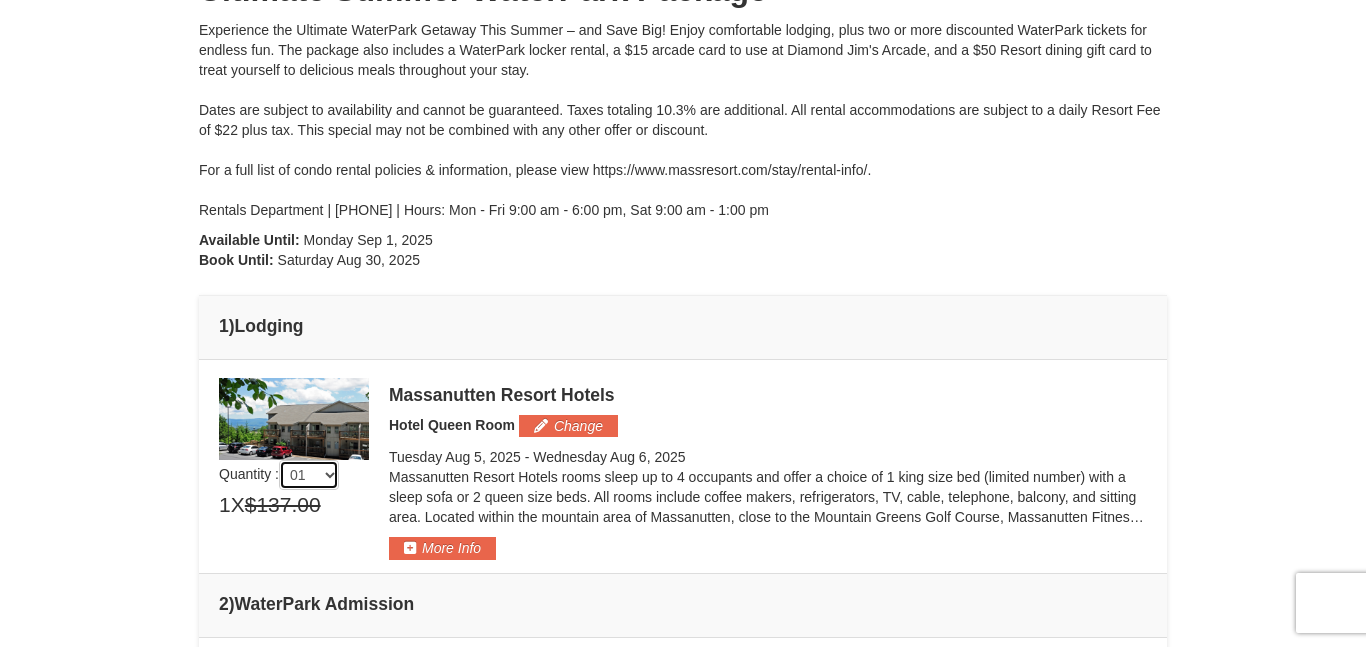 scroll, scrollTop: 111, scrollLeft: 0, axis: vertical 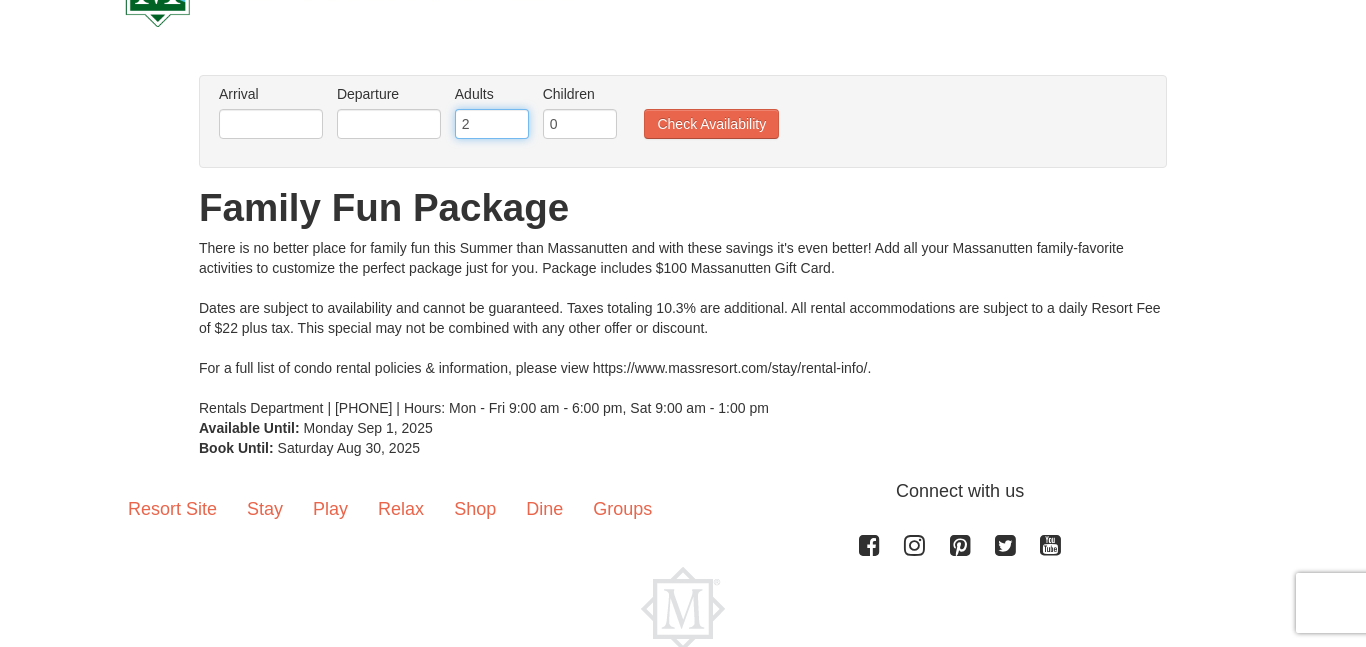 click on "2" at bounding box center [492, 124] 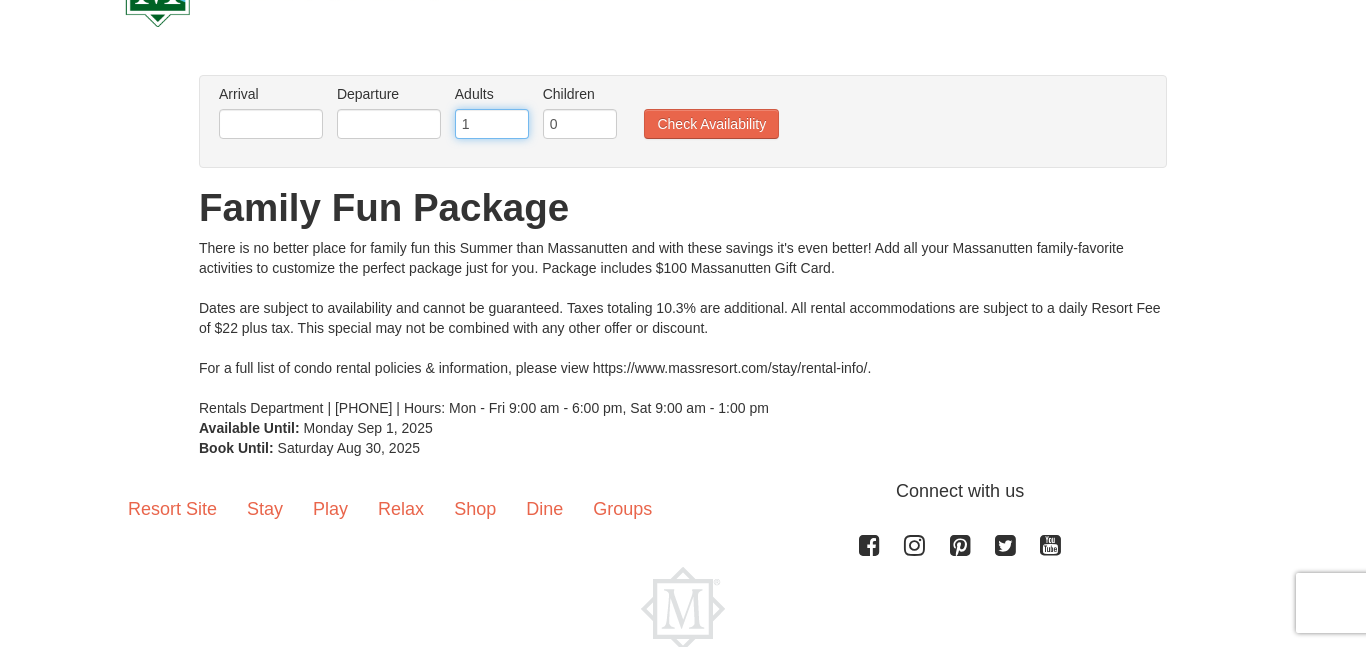 type on "1" 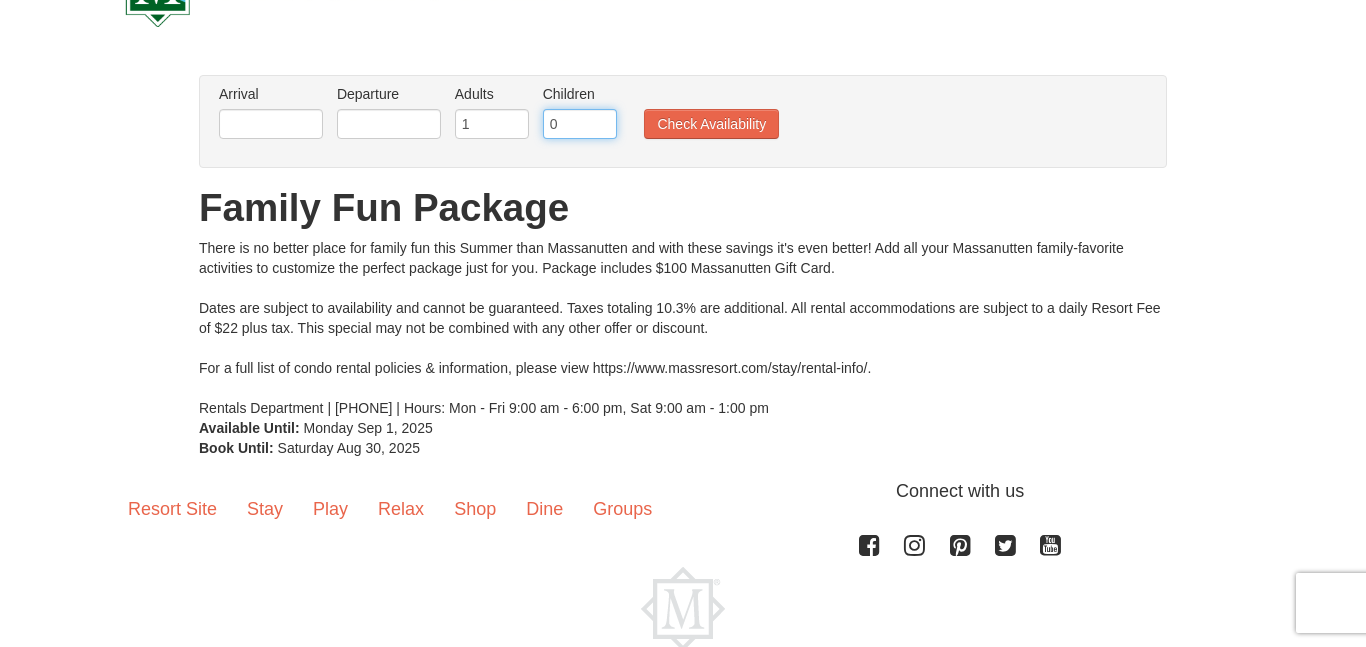 click on "0" at bounding box center (580, 124) 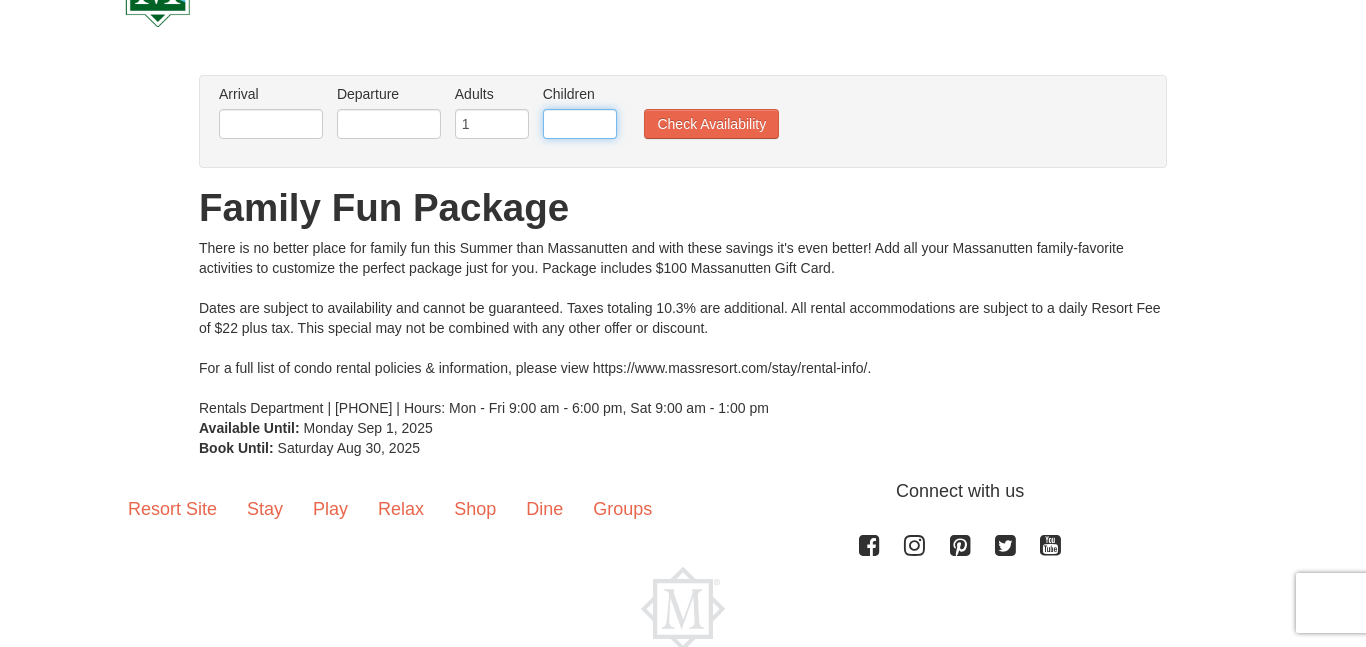 type on "3" 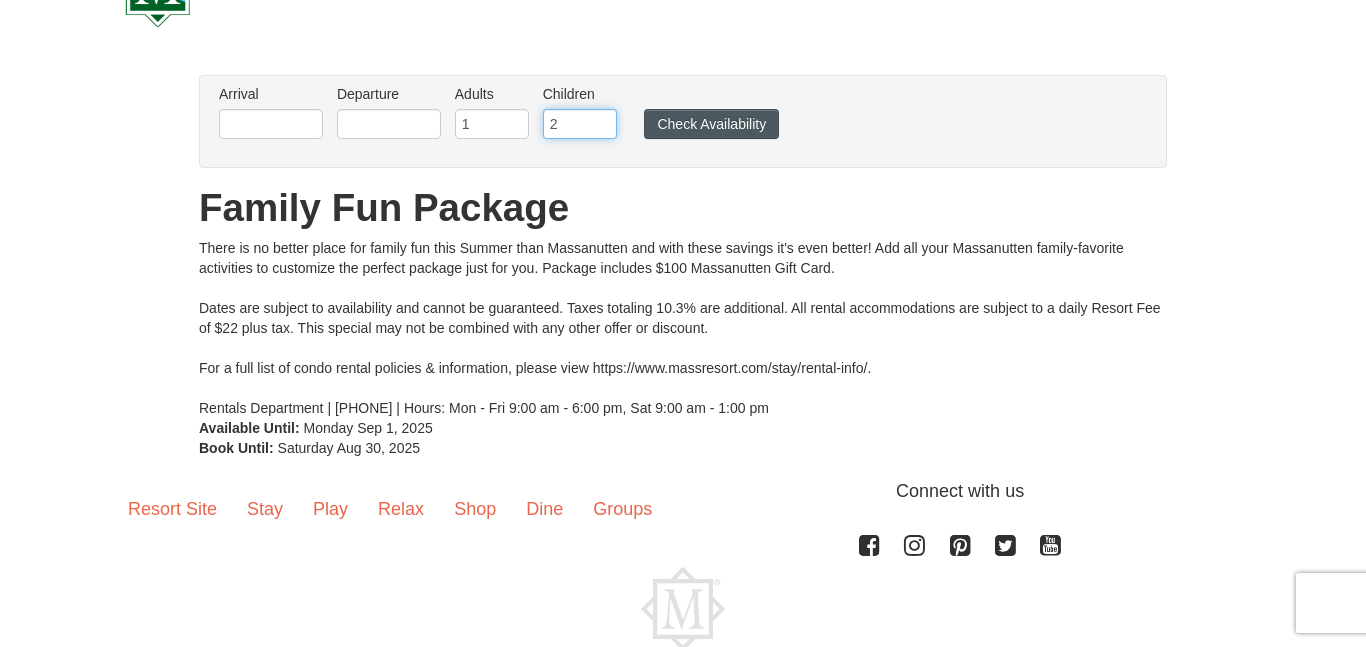 type on "2" 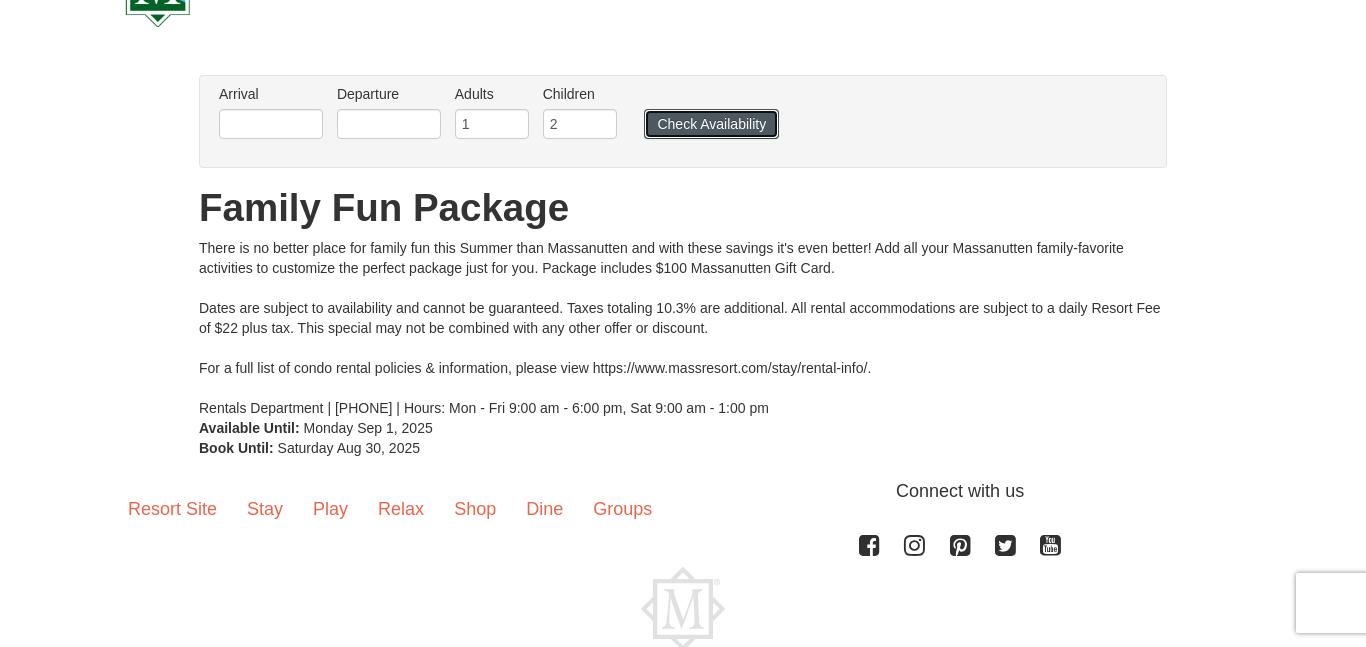 click on "Check Availability" at bounding box center [711, 124] 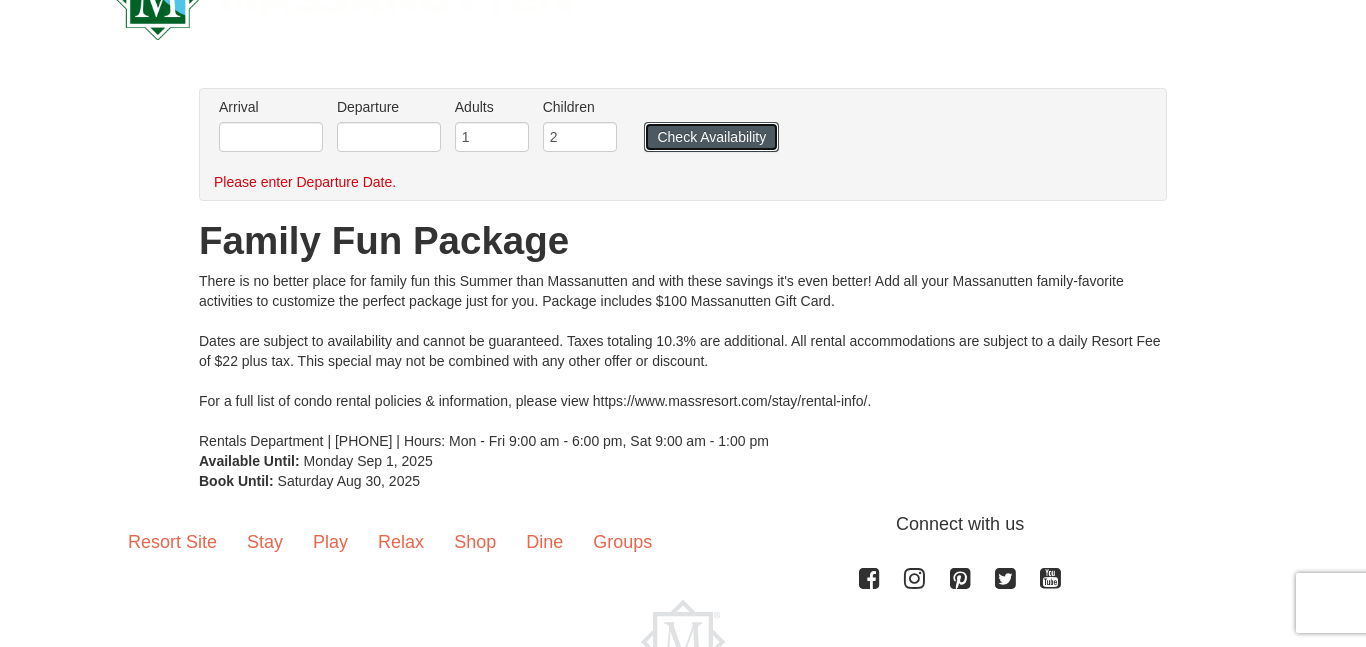 scroll, scrollTop: 74, scrollLeft: 0, axis: vertical 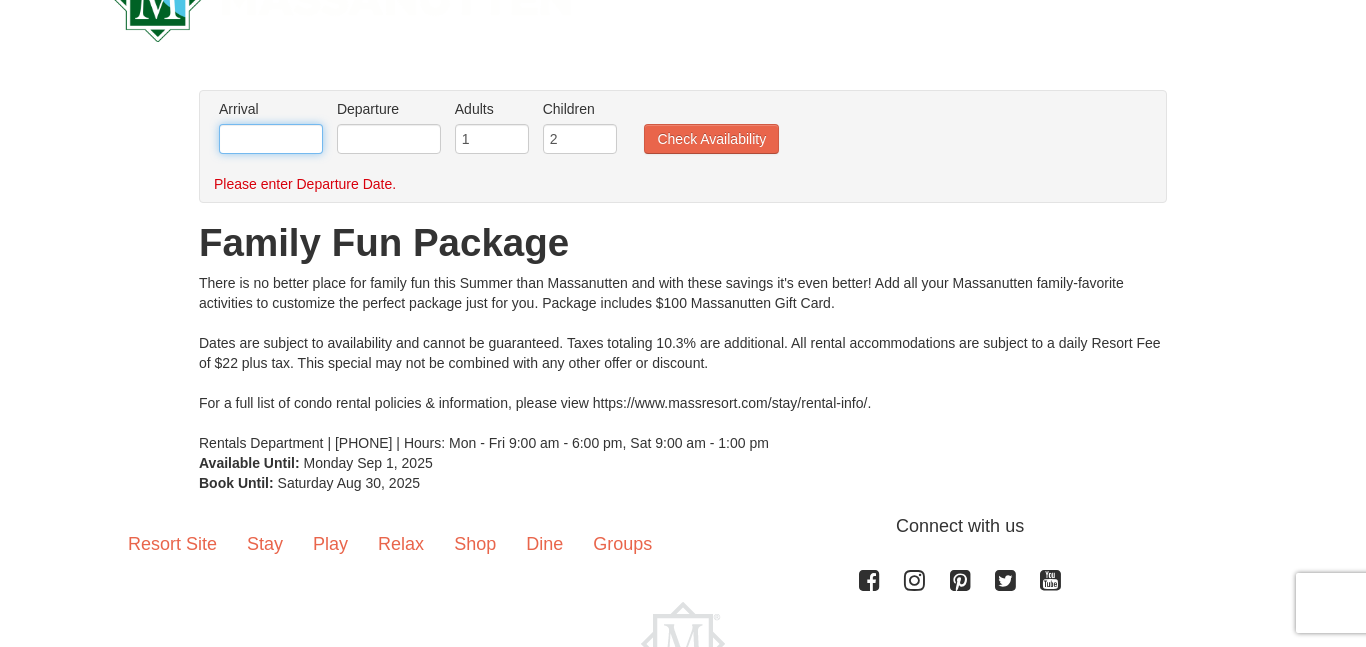 click at bounding box center [271, 139] 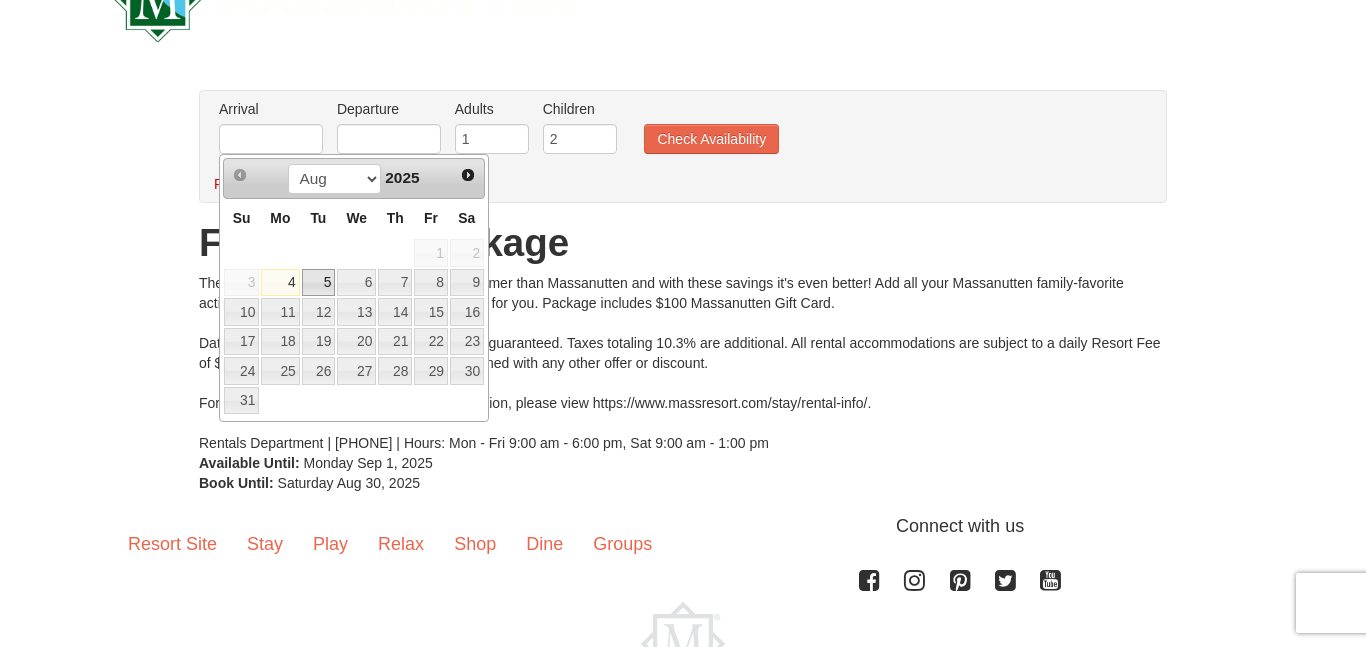 click on "5" at bounding box center [319, 283] 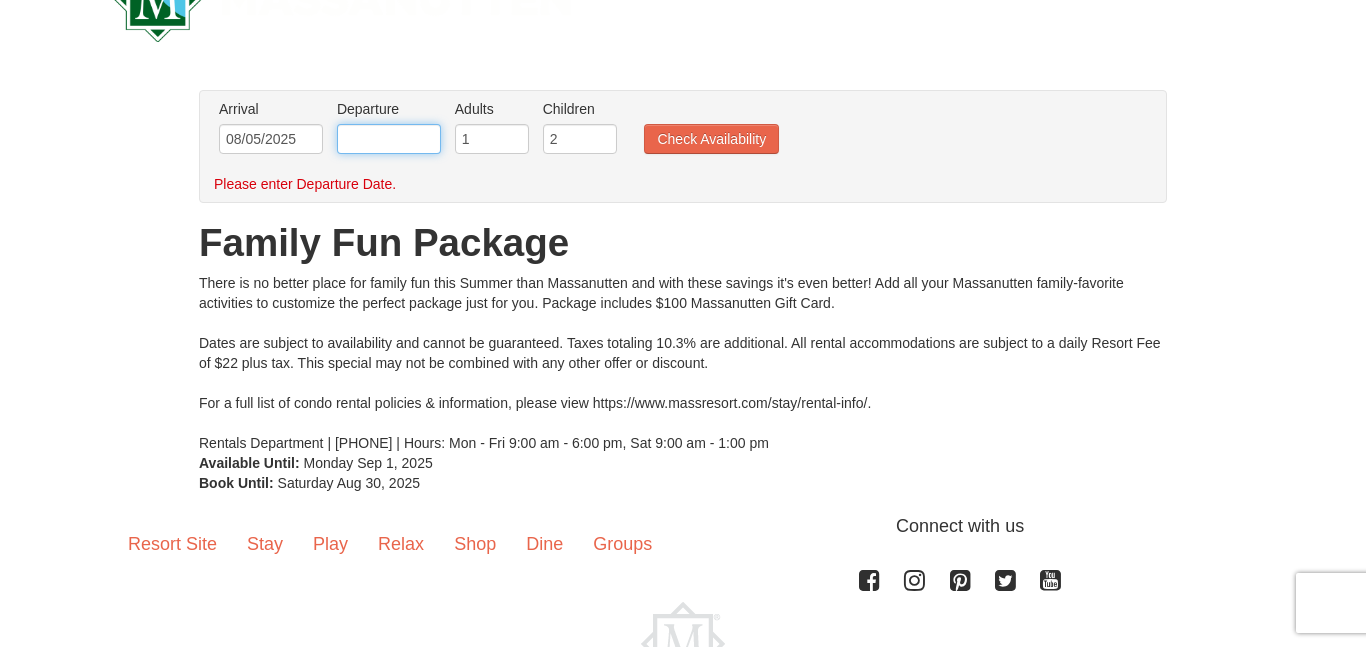 click at bounding box center [389, 139] 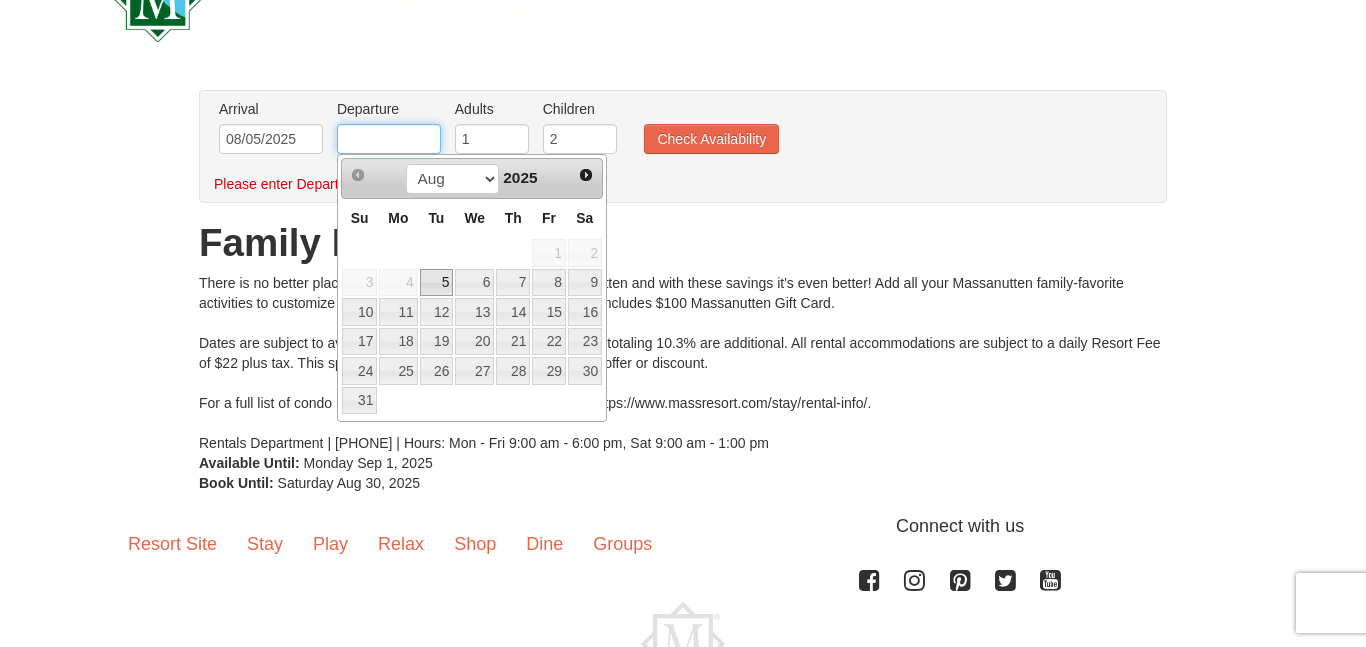 type on "08/07/2025" 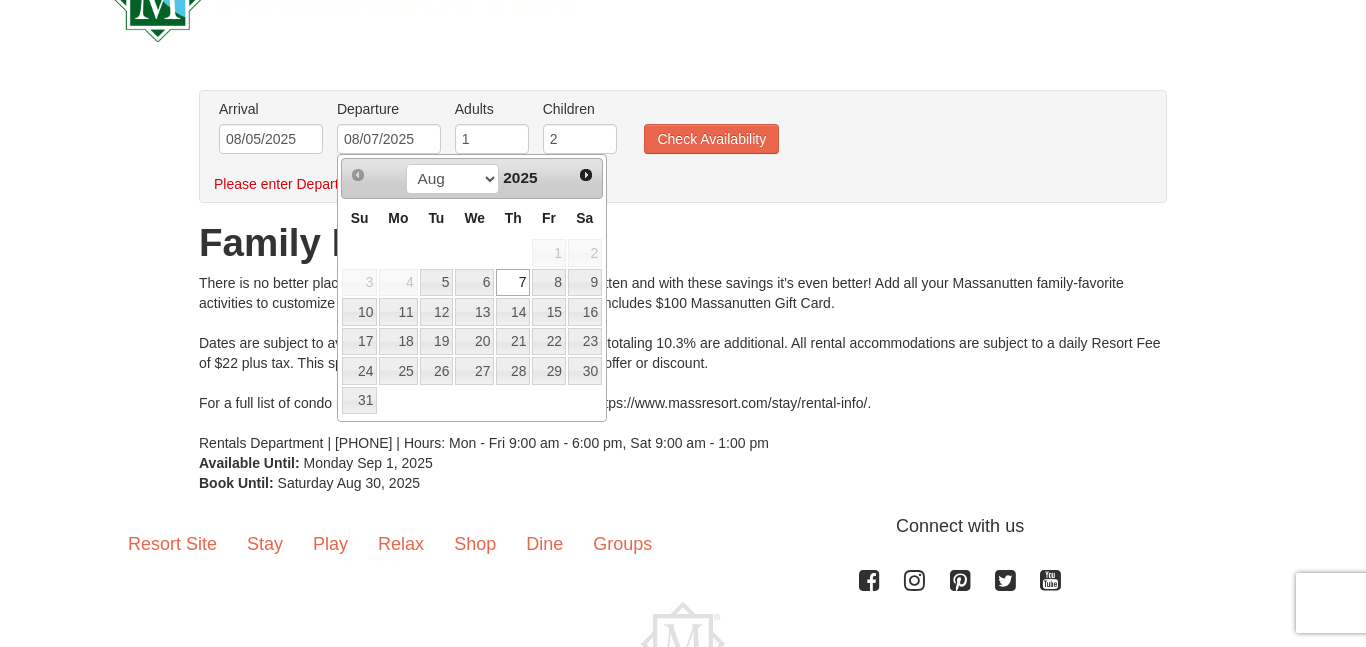 click on "Please enter Departure Date." at bounding box center [672, 184] 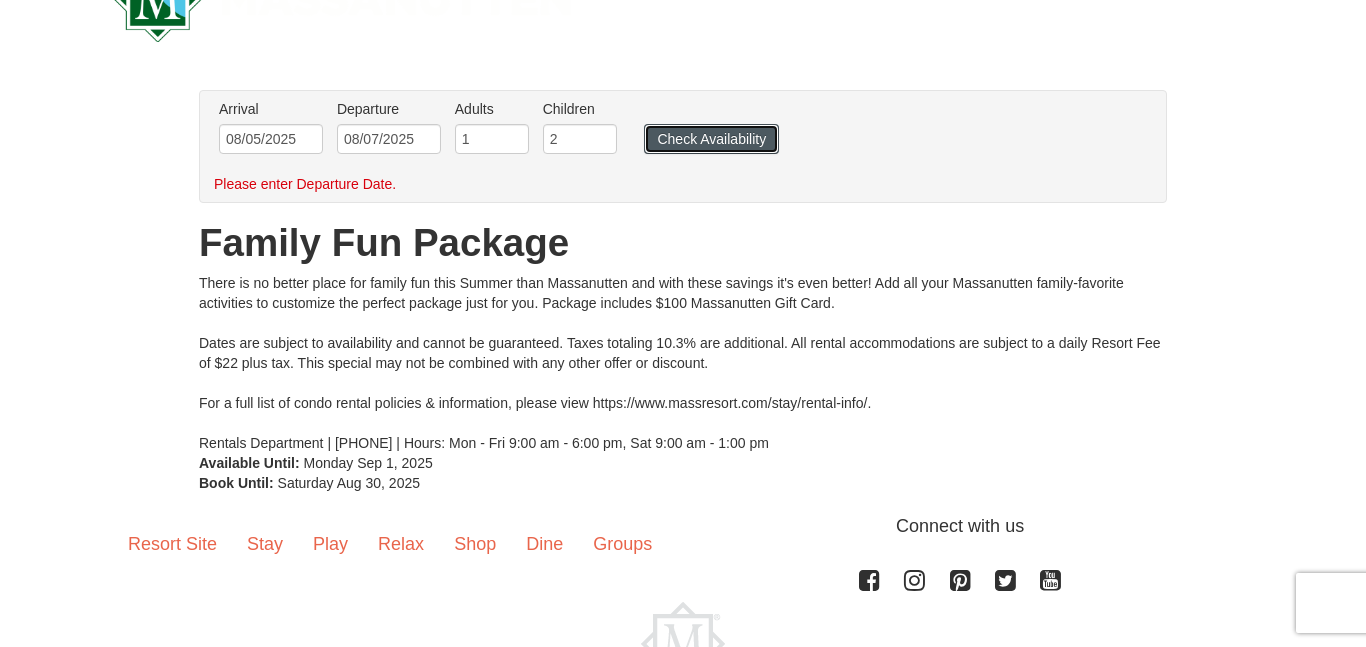 click on "Check Availability" at bounding box center [711, 139] 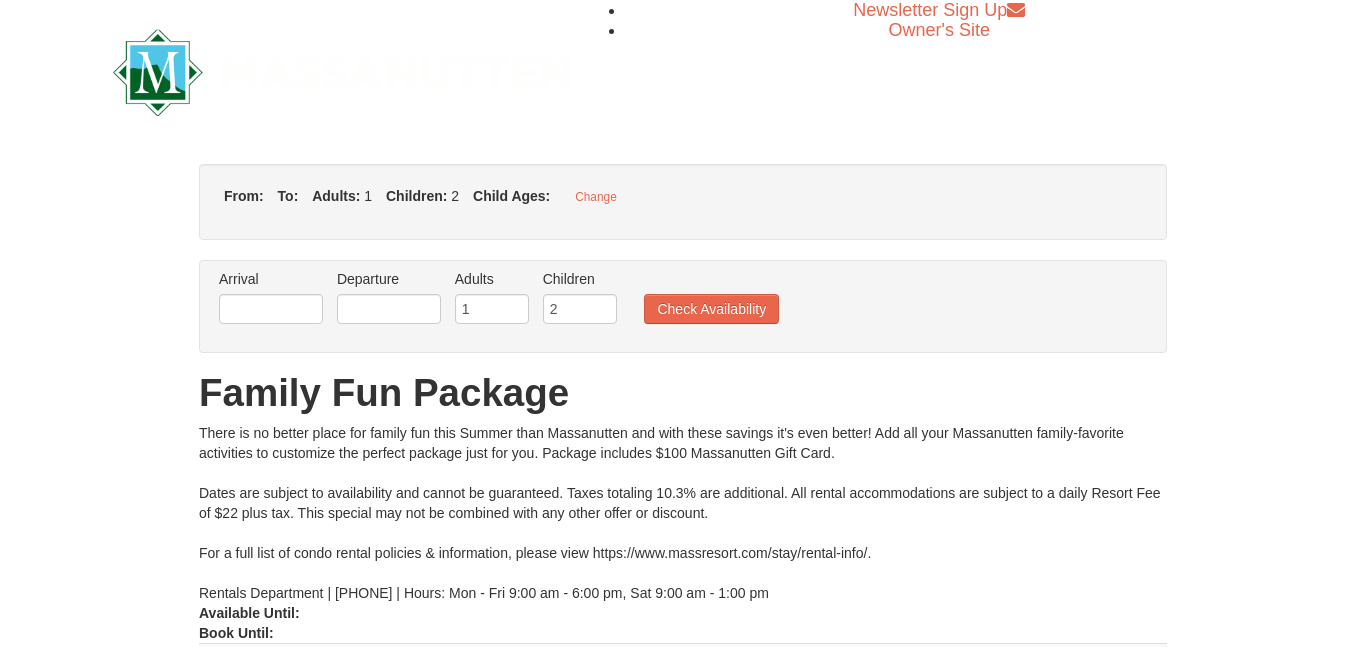 type on "08/05/2025" 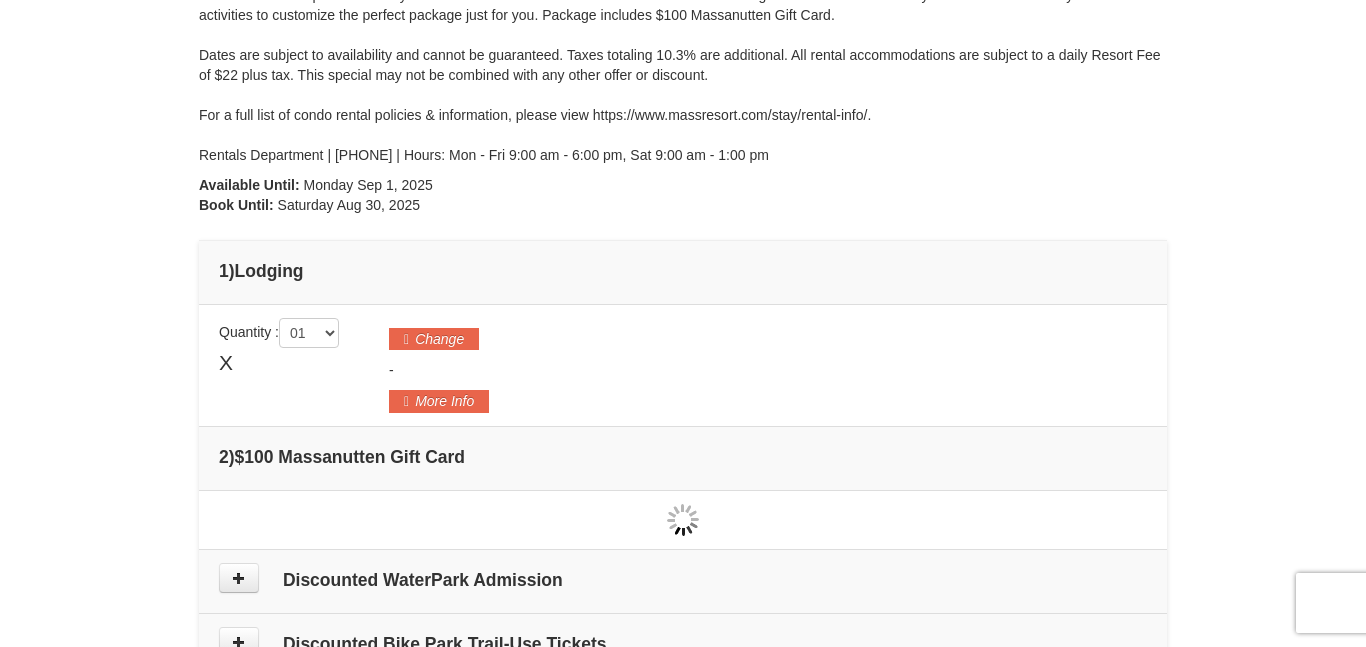 type on "08/05/2025" 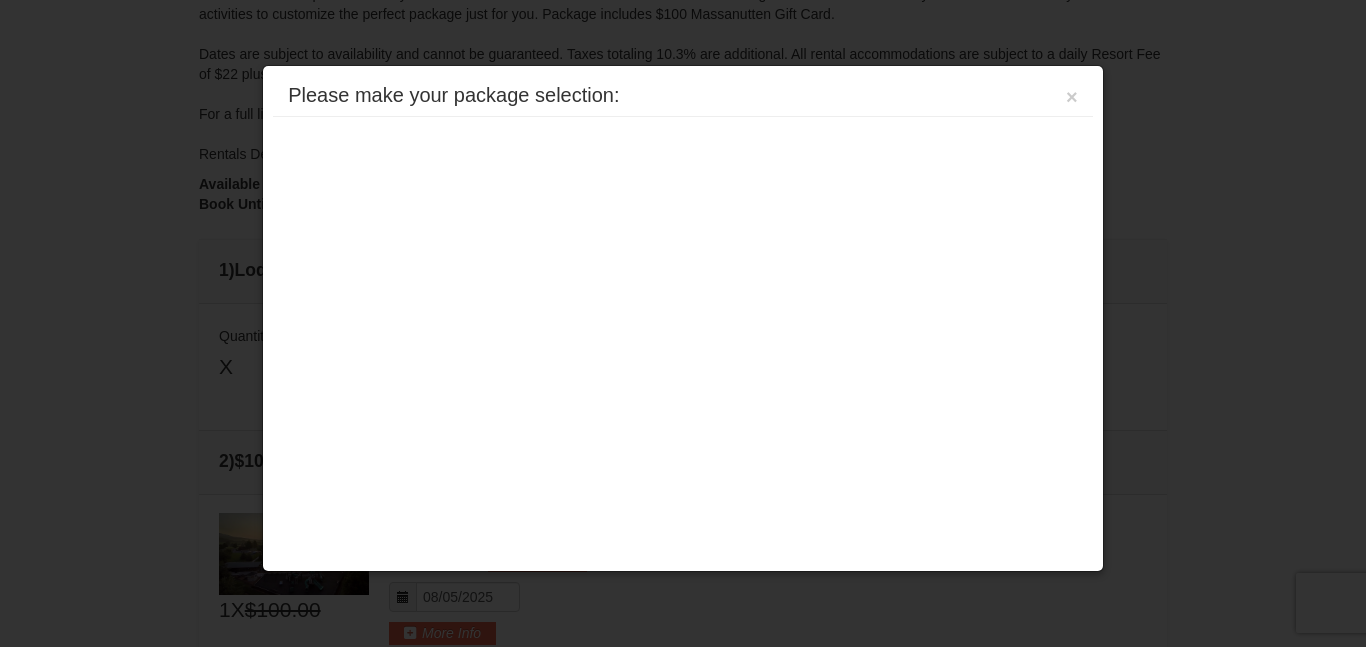 scroll, scrollTop: 612, scrollLeft: 0, axis: vertical 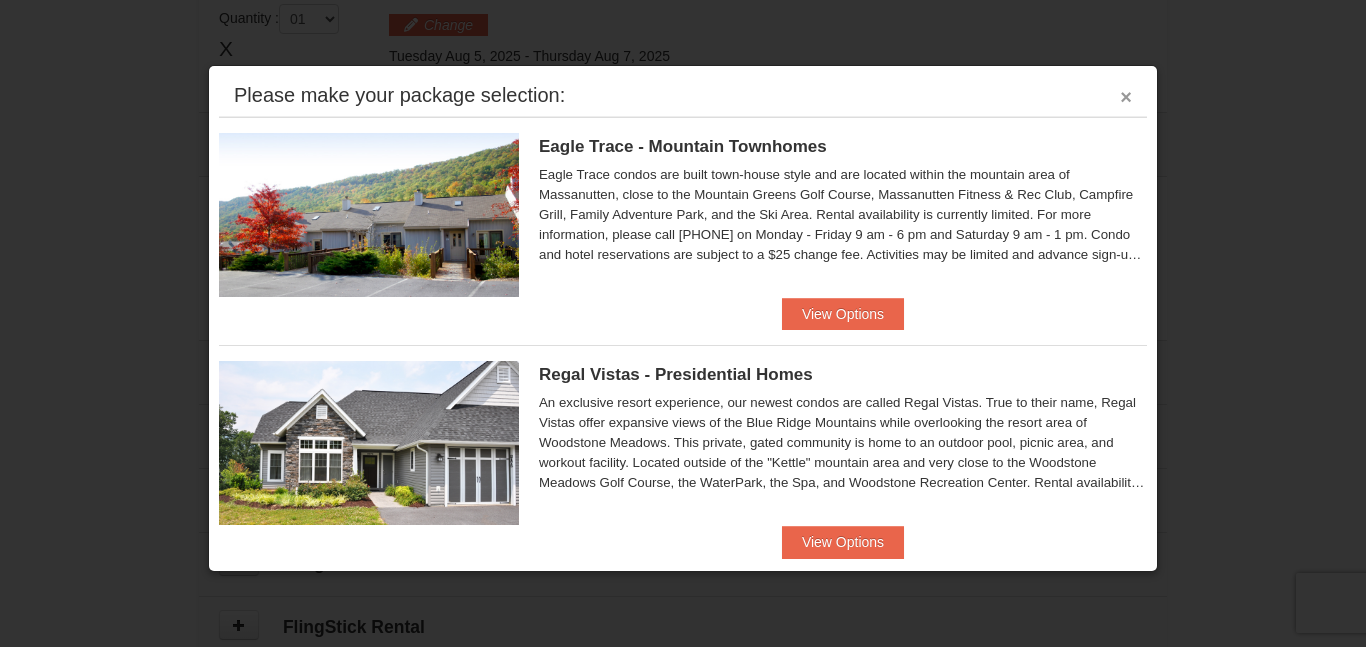 click on "×" at bounding box center [1126, 97] 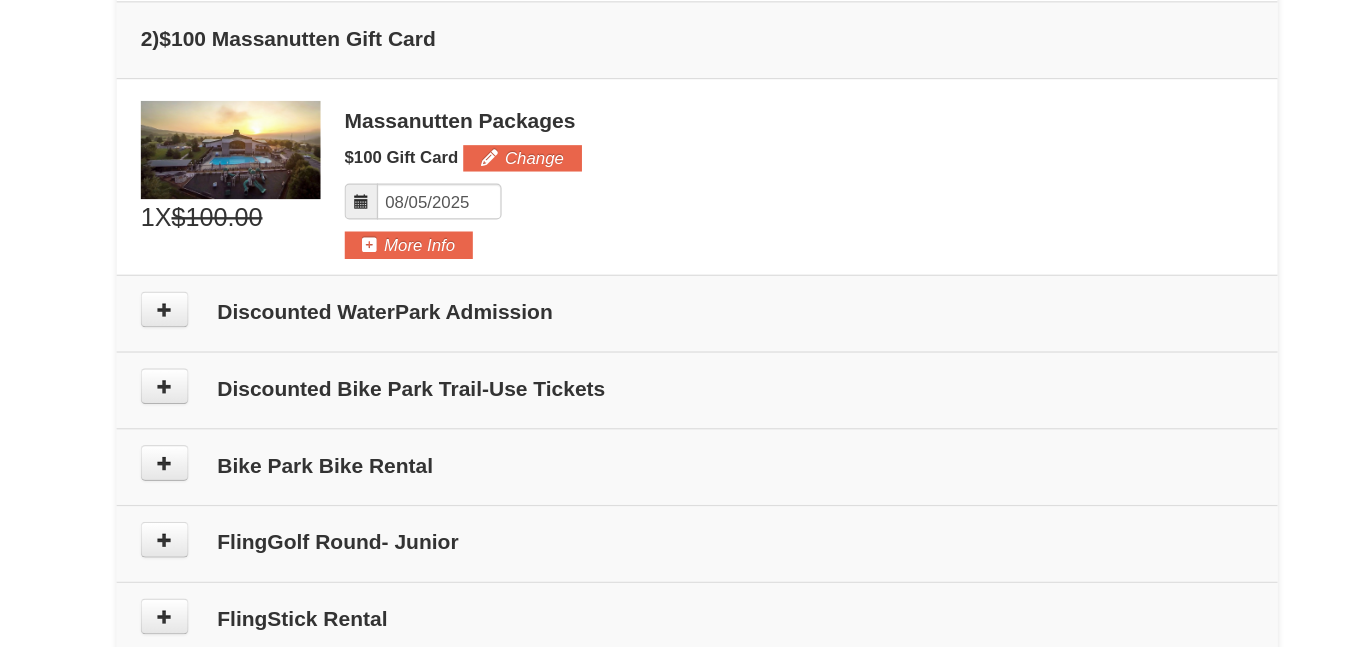 scroll, scrollTop: 617, scrollLeft: 0, axis: vertical 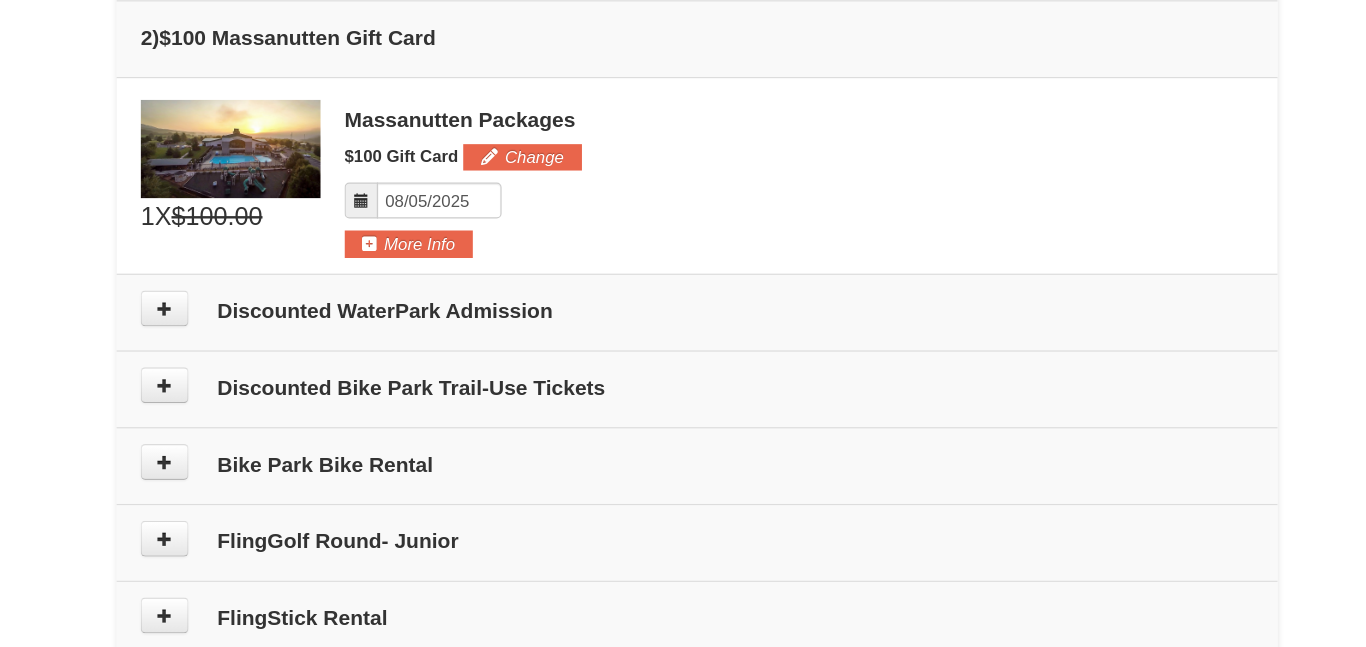 click on "Discounted WaterPark Admission" at bounding box center (683, 366) 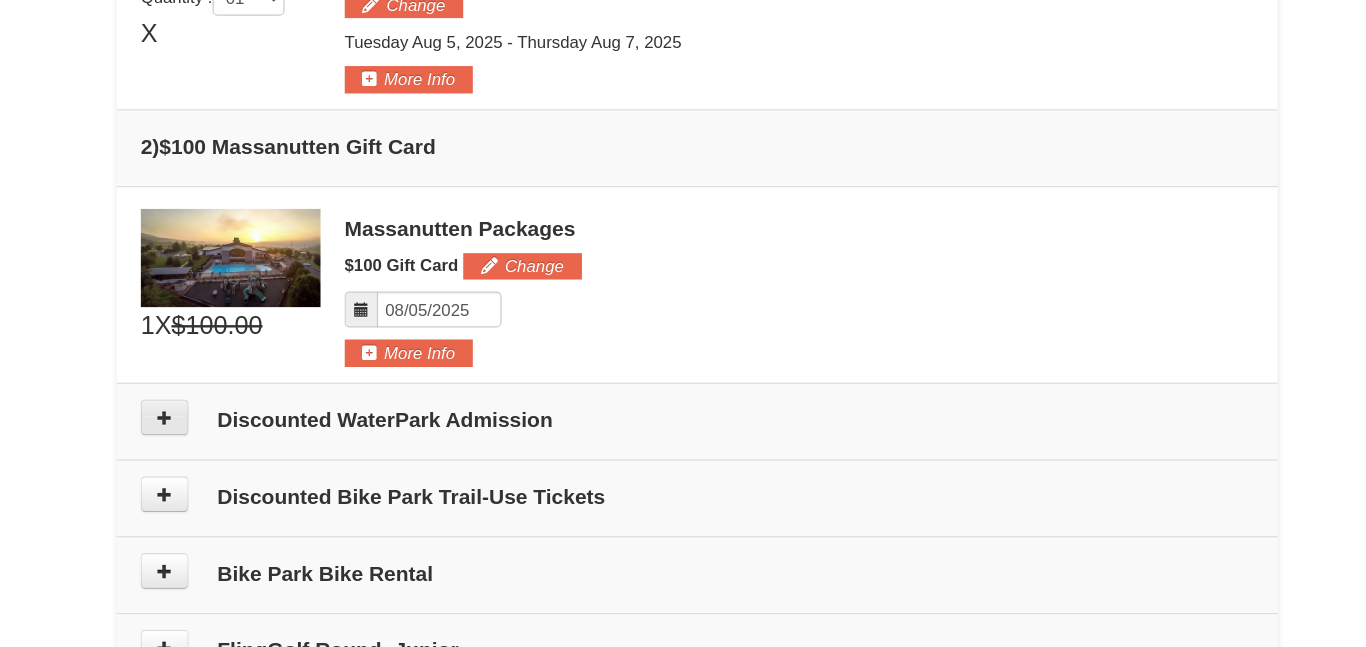 scroll, scrollTop: 621, scrollLeft: 0, axis: vertical 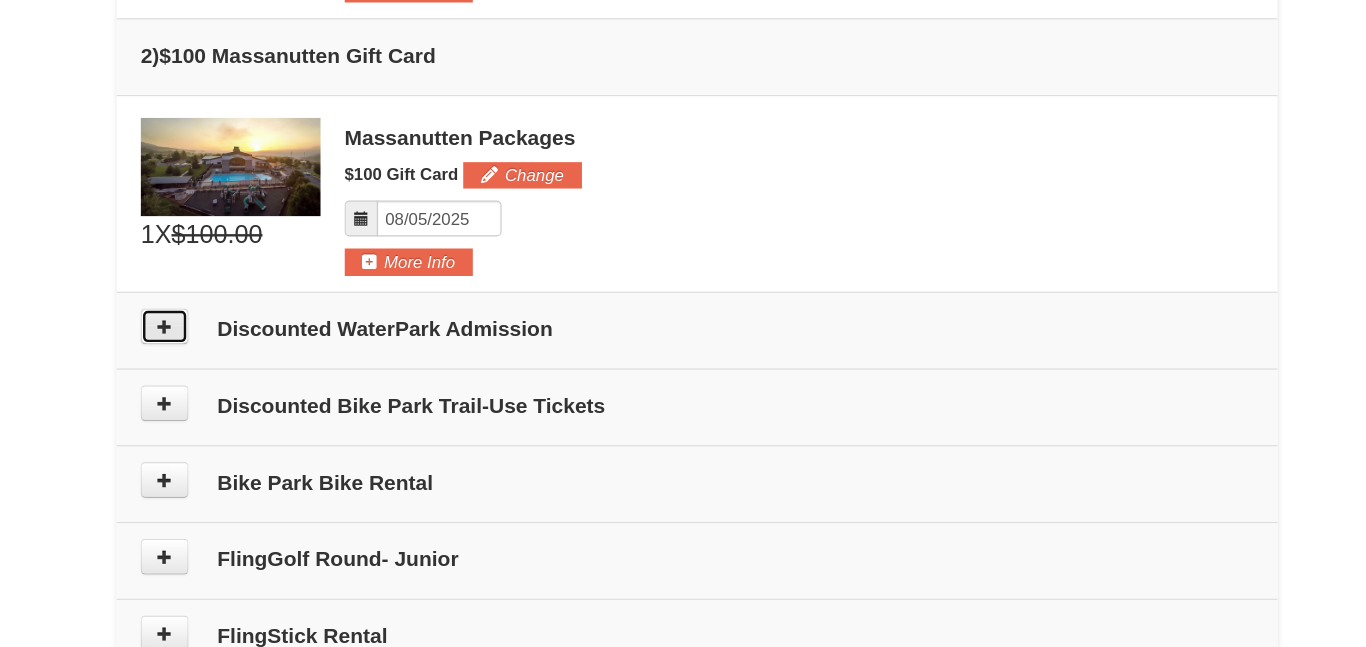 click at bounding box center (239, 360) 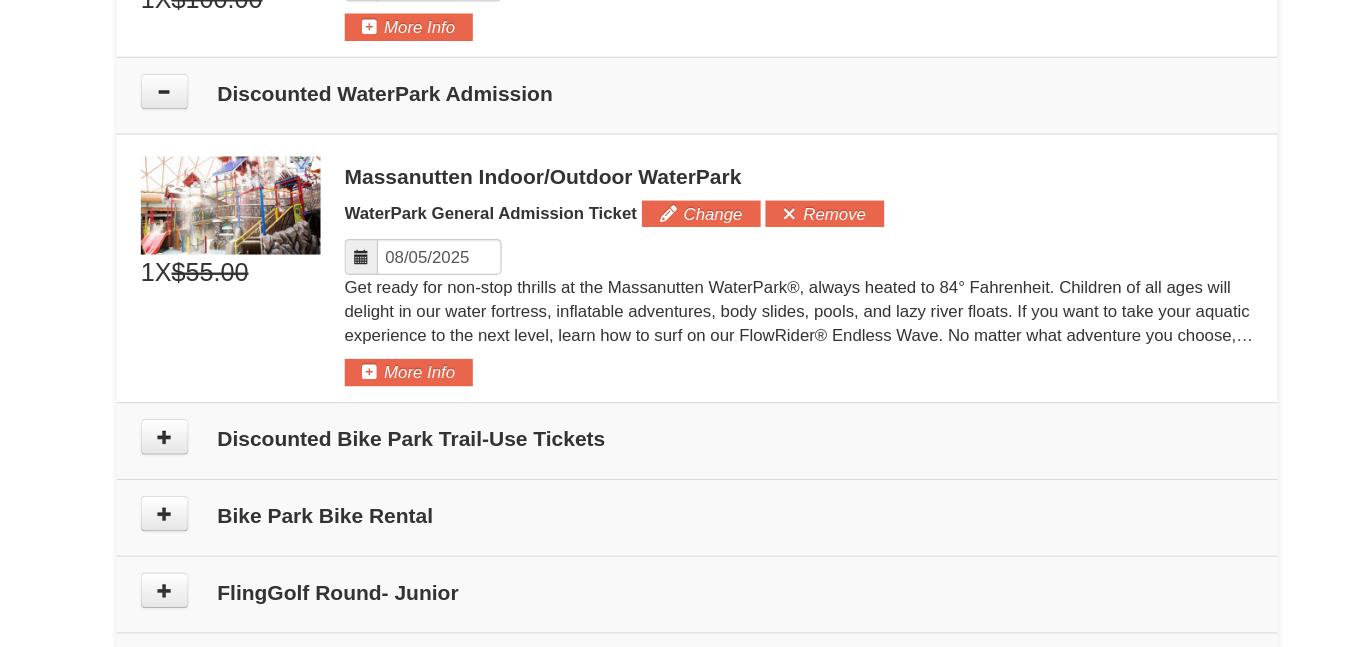 scroll, scrollTop: 904, scrollLeft: 0, axis: vertical 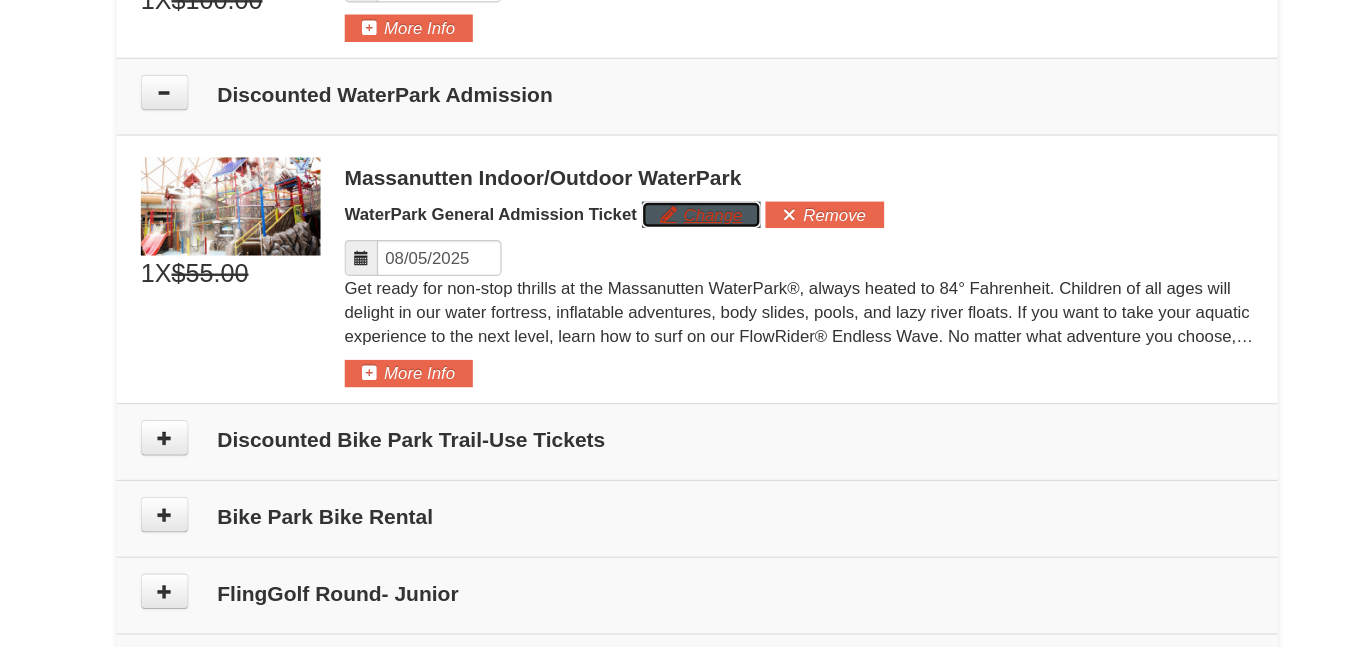 click on "Change" at bounding box center (686, 179) 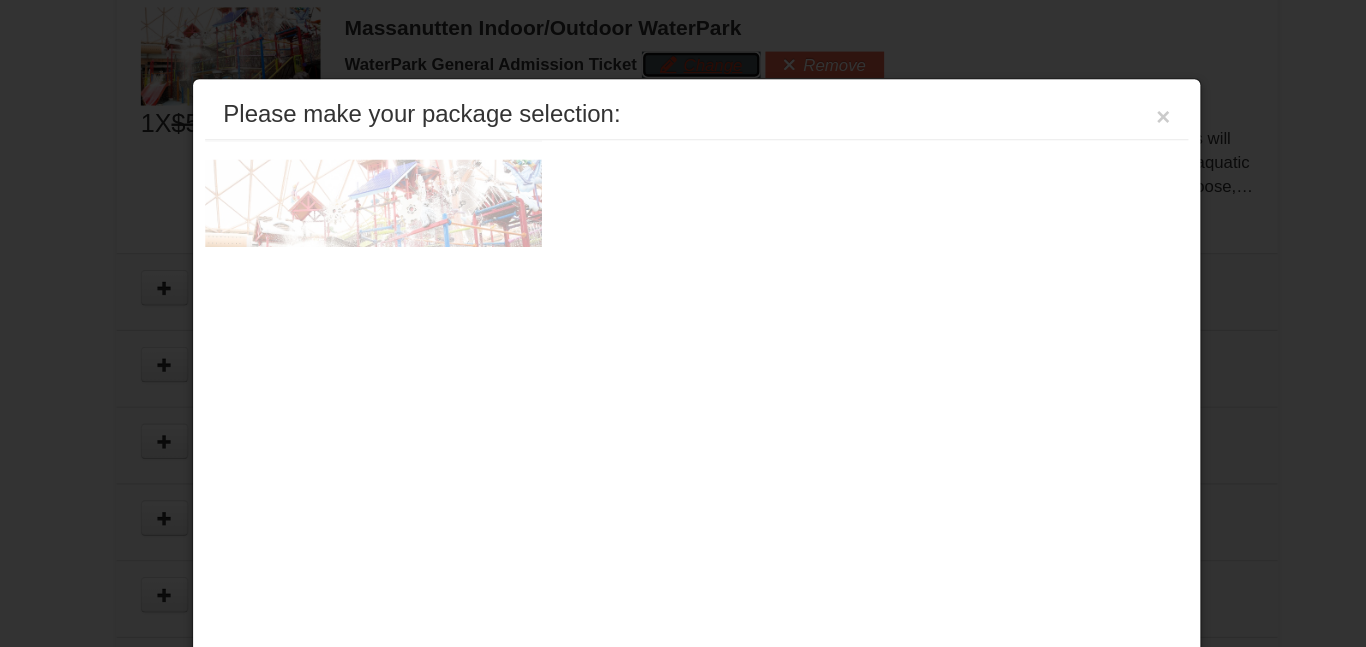 scroll, scrollTop: 1035, scrollLeft: 0, axis: vertical 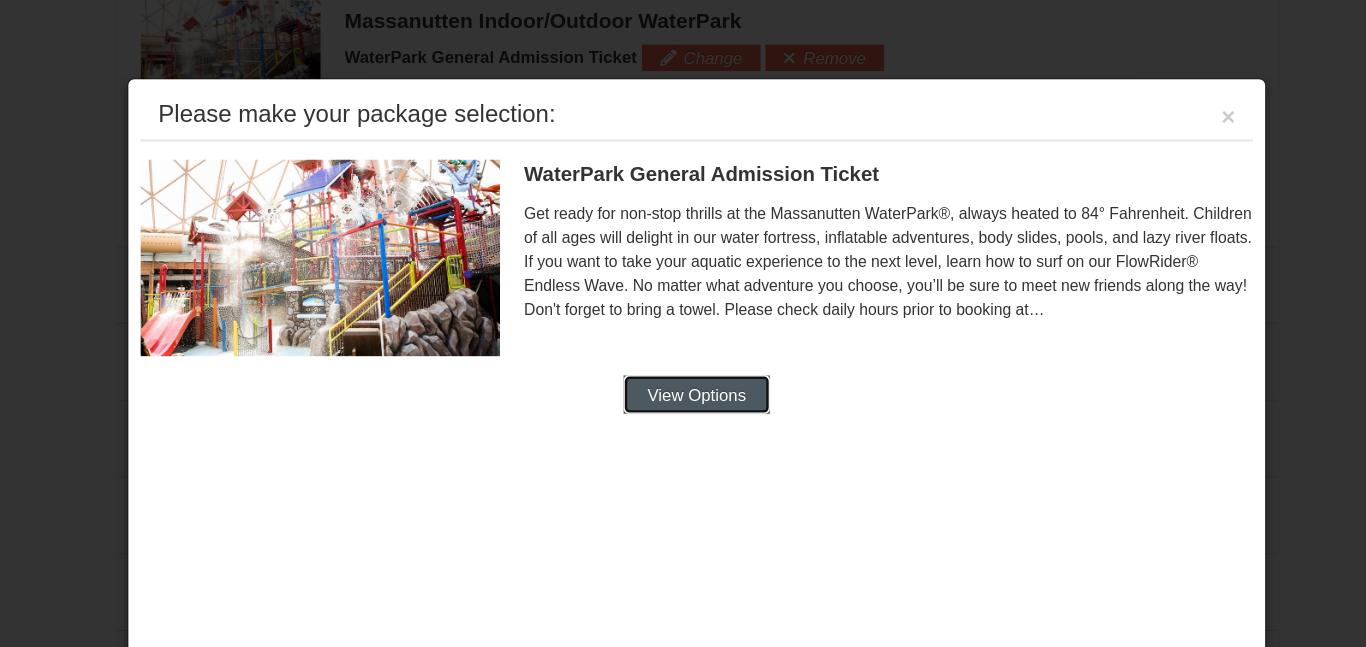 click on "View Options" at bounding box center (683, 329) 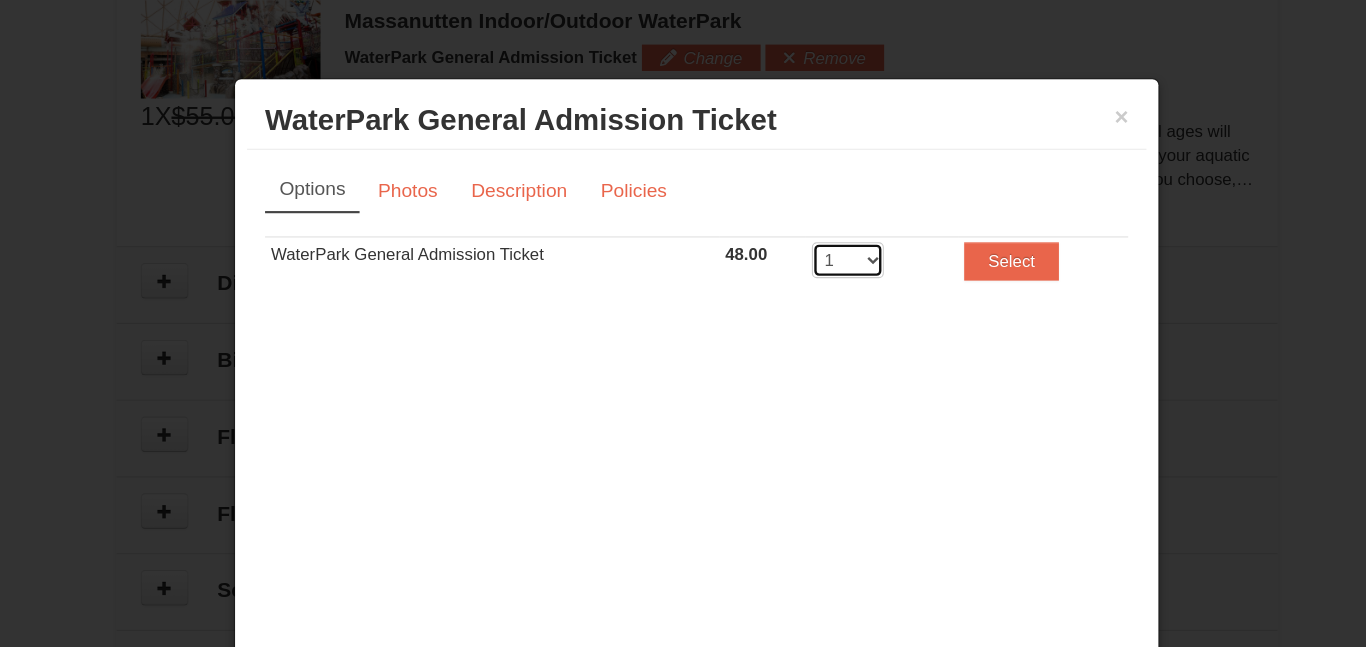 click on "1 2 3 4 5 6 7 8" at bounding box center [809, 217] 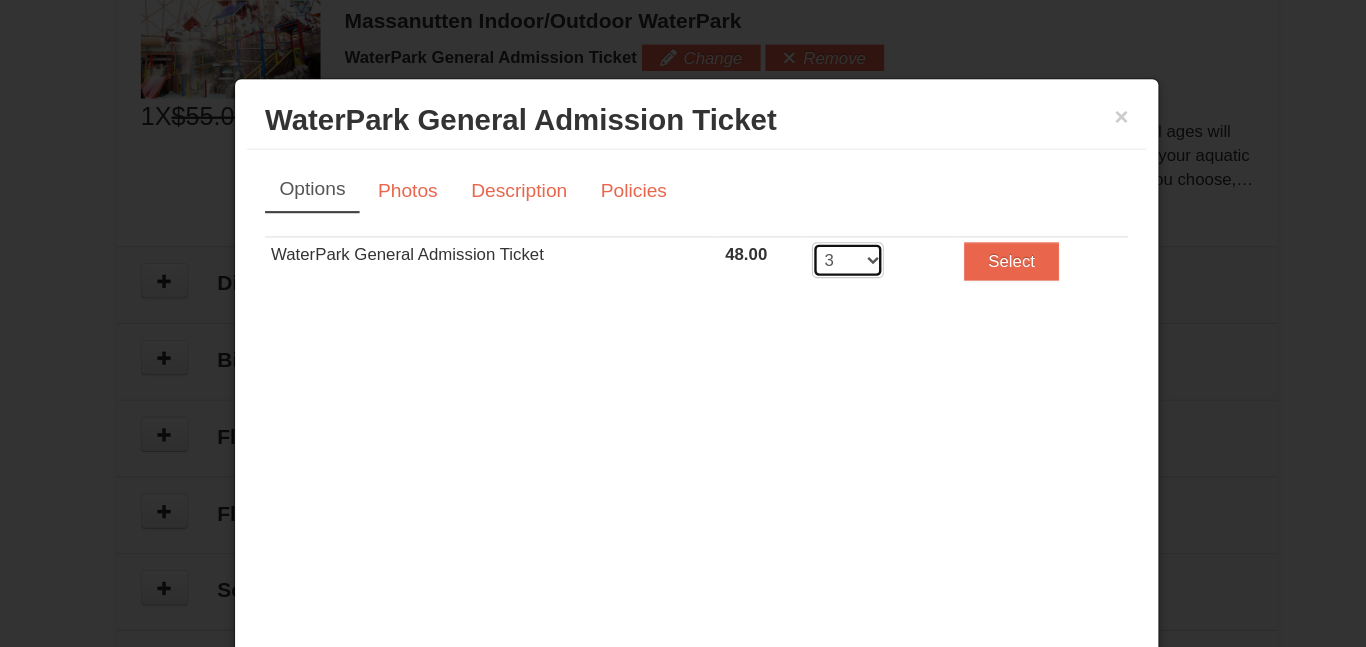 click on "1 2 3 4 5 6 7 8" at bounding box center [809, 217] 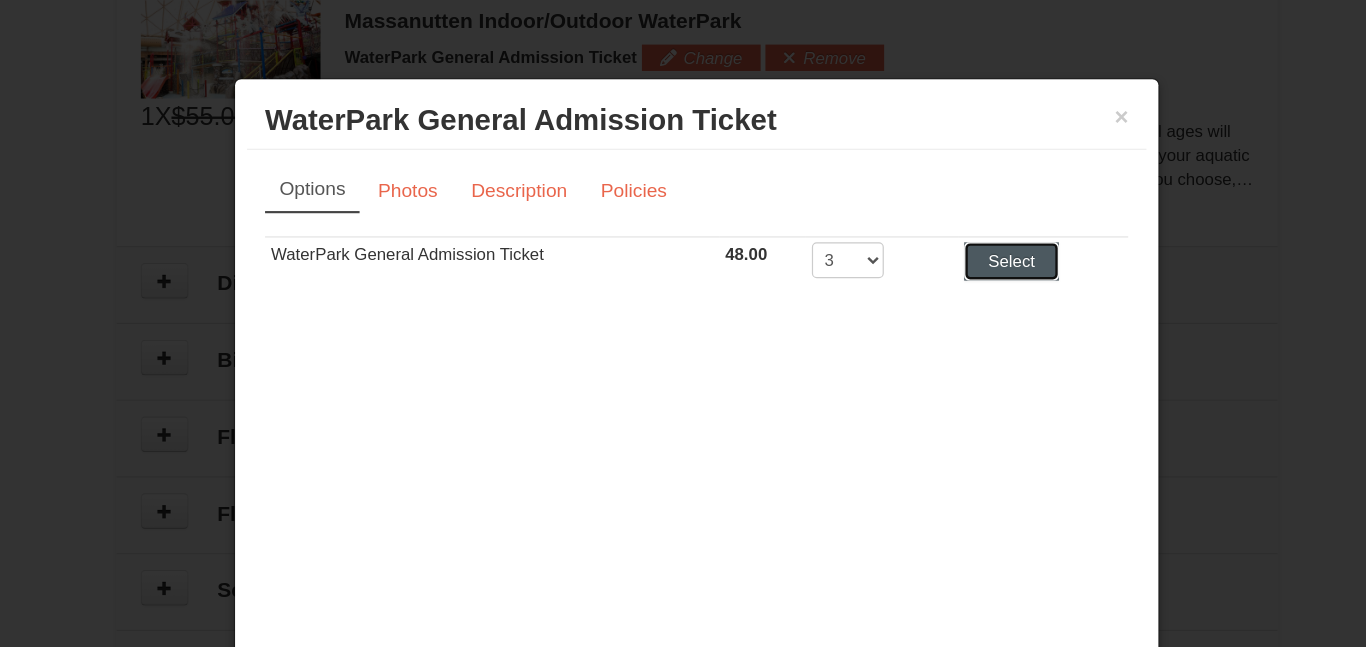 click on "Select" at bounding box center [945, 218] 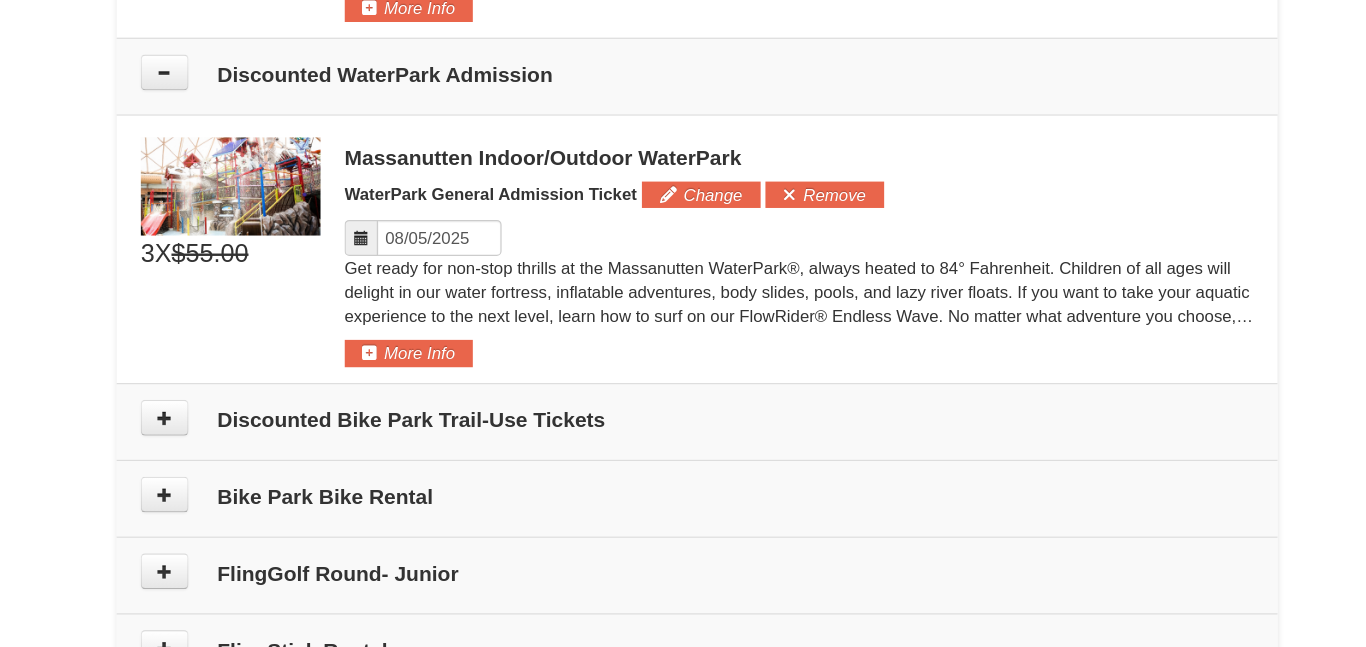 scroll, scrollTop: 920, scrollLeft: 0, axis: vertical 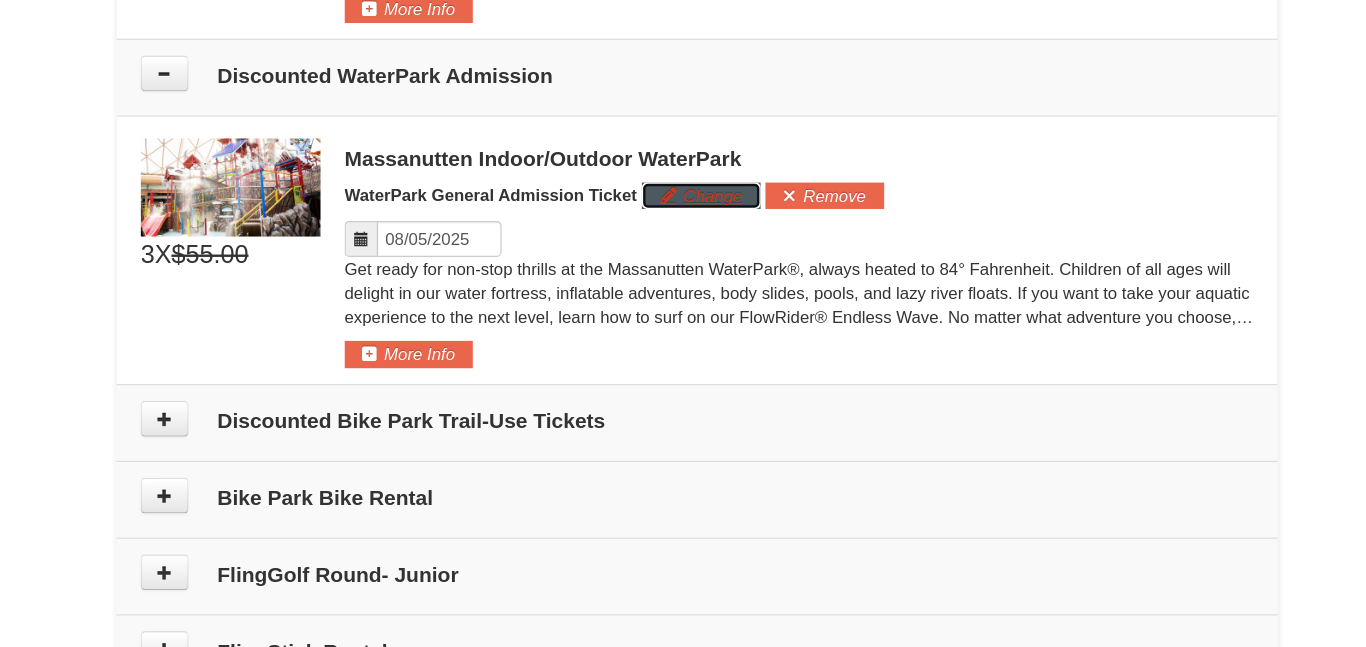 click on "Change" at bounding box center (686, 163) 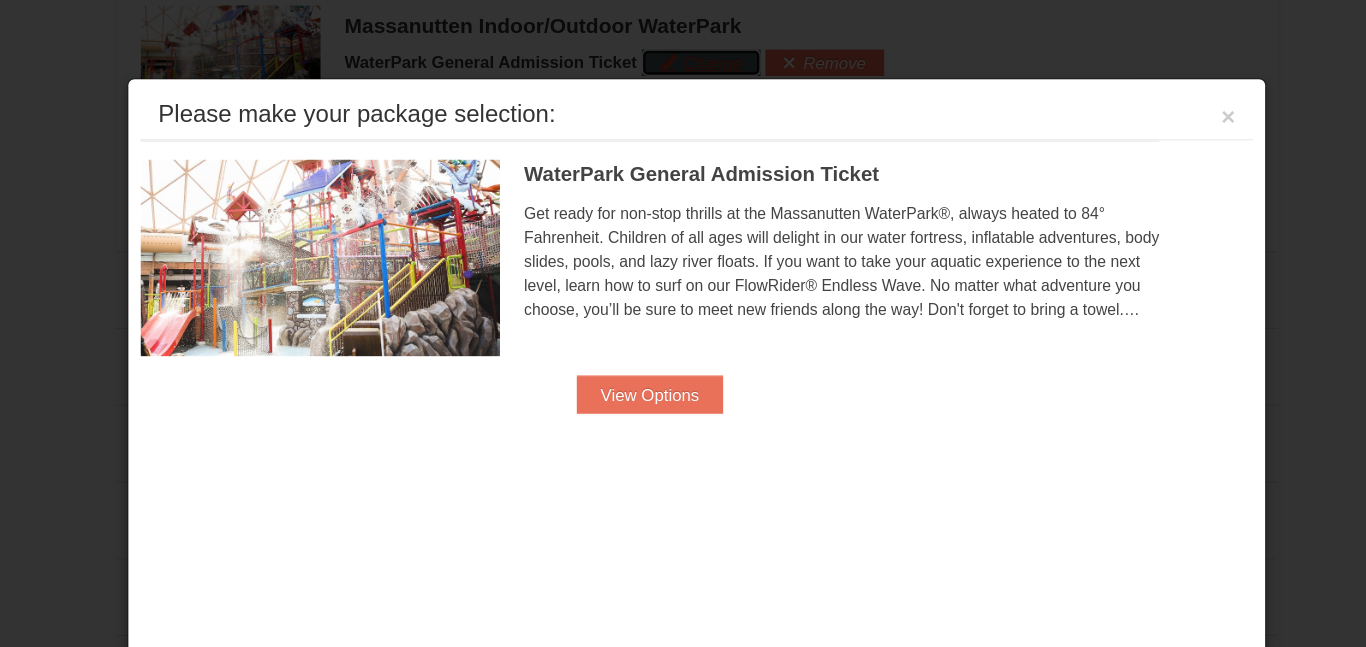 scroll, scrollTop: 1035, scrollLeft: 0, axis: vertical 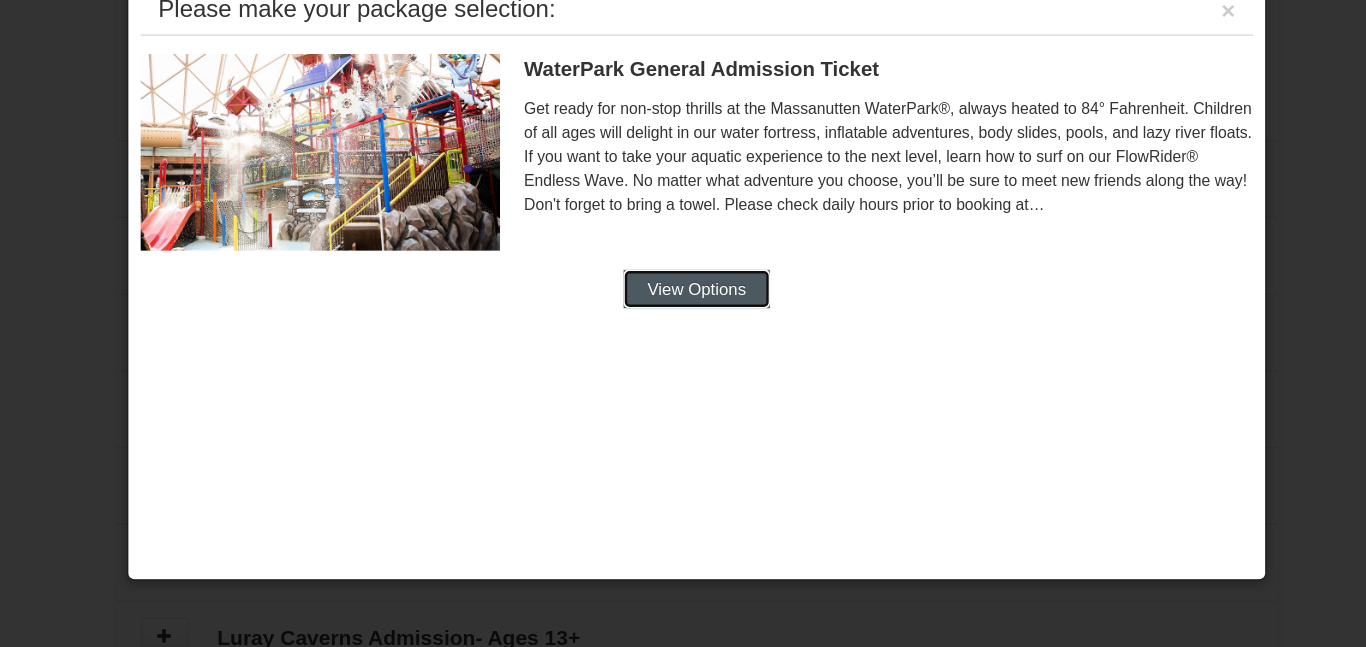 click on "View Options" at bounding box center [683, 329] 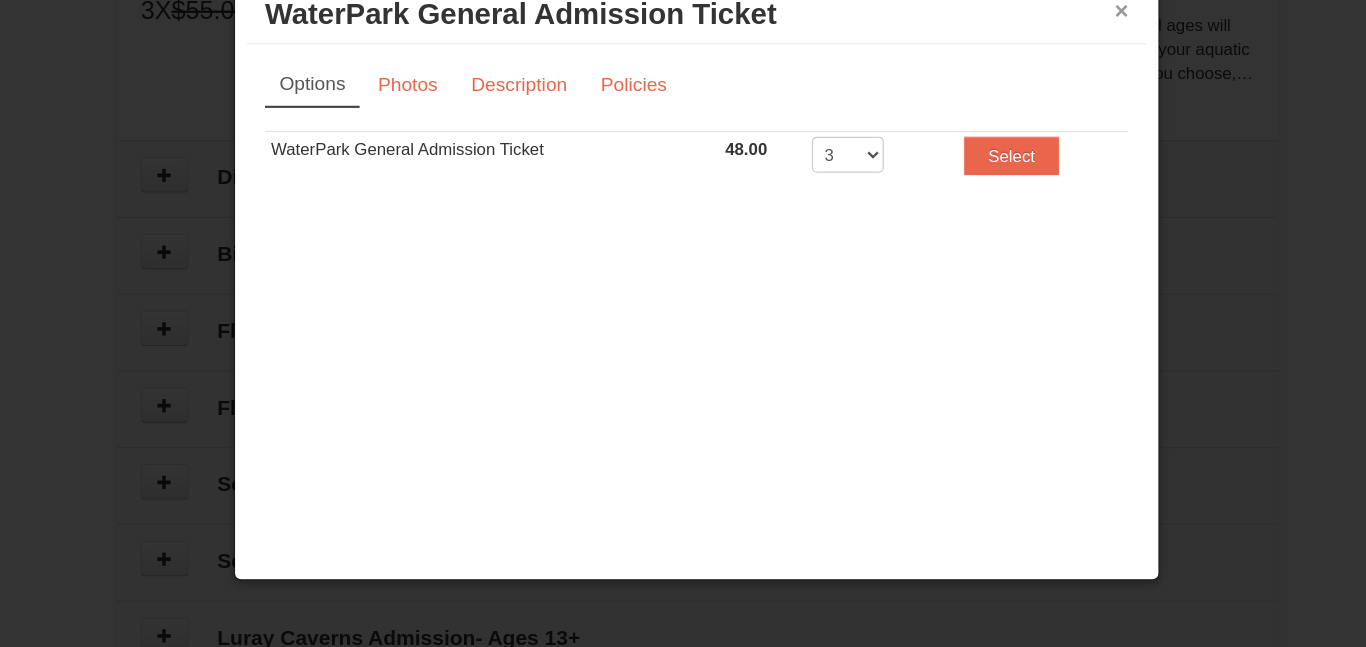 click on "×" at bounding box center (1037, 97) 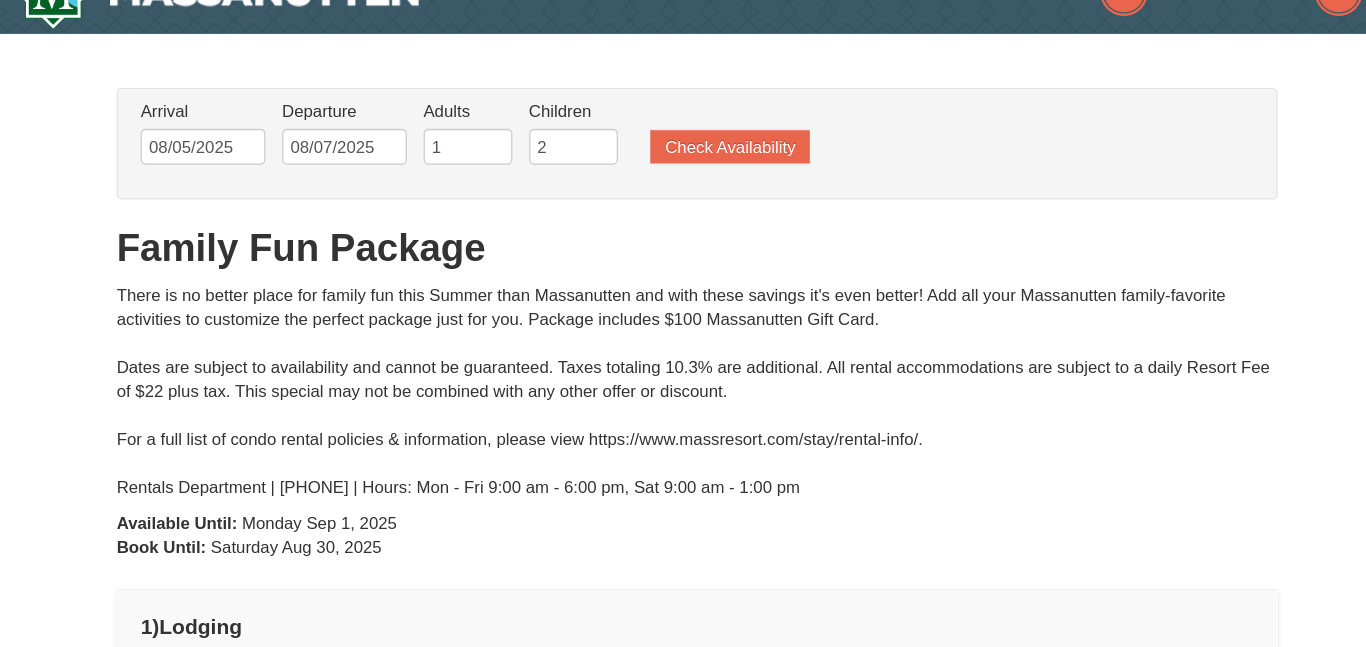 scroll, scrollTop: 0, scrollLeft: 0, axis: both 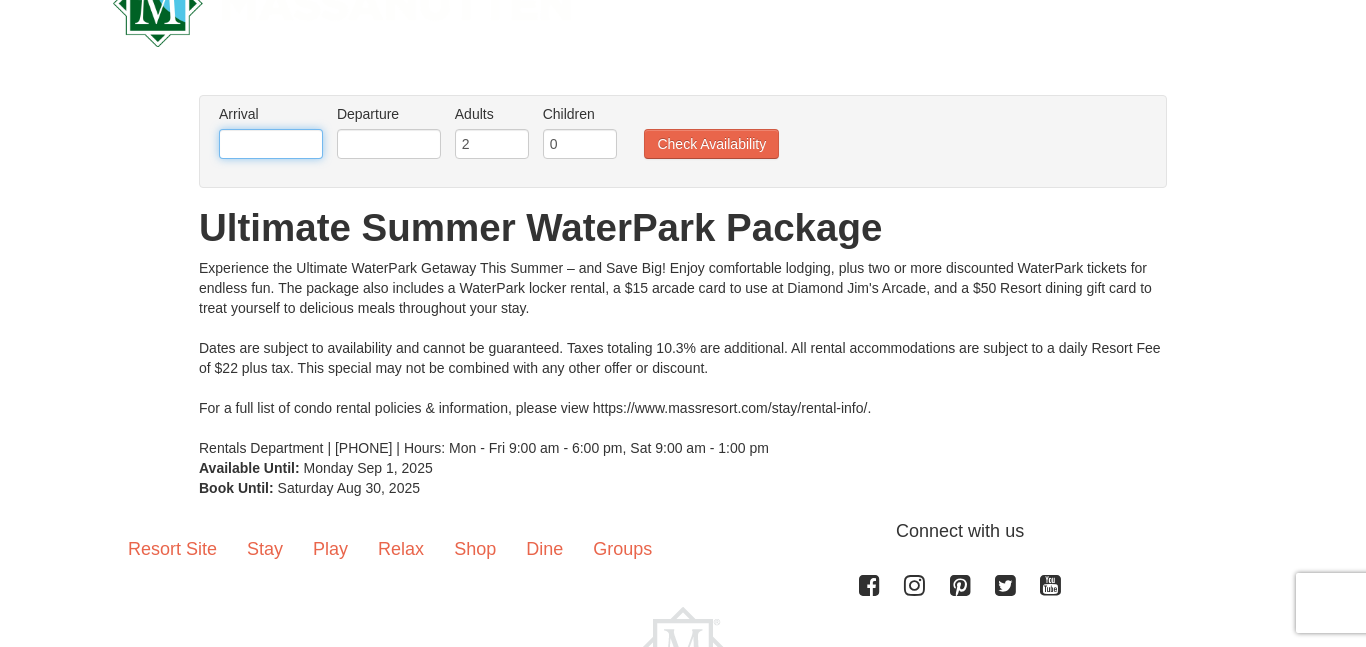 click at bounding box center [271, 144] 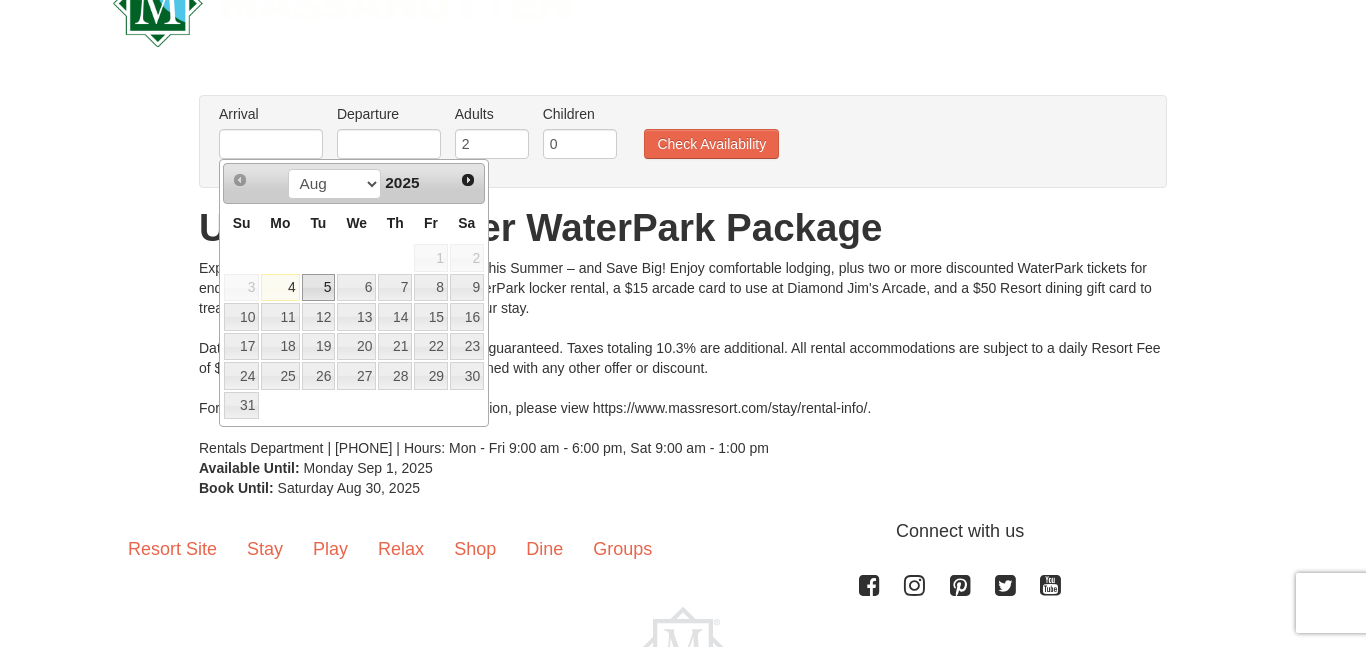 click on "5" at bounding box center (319, 288) 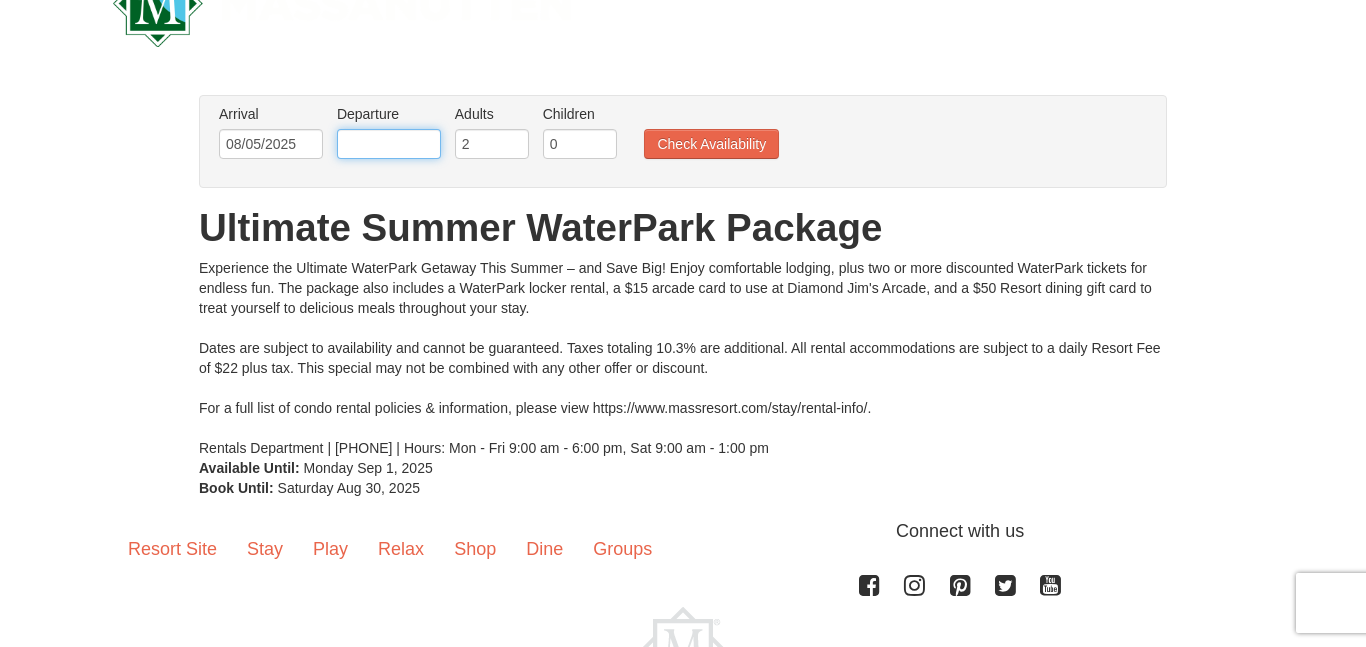 click at bounding box center [389, 144] 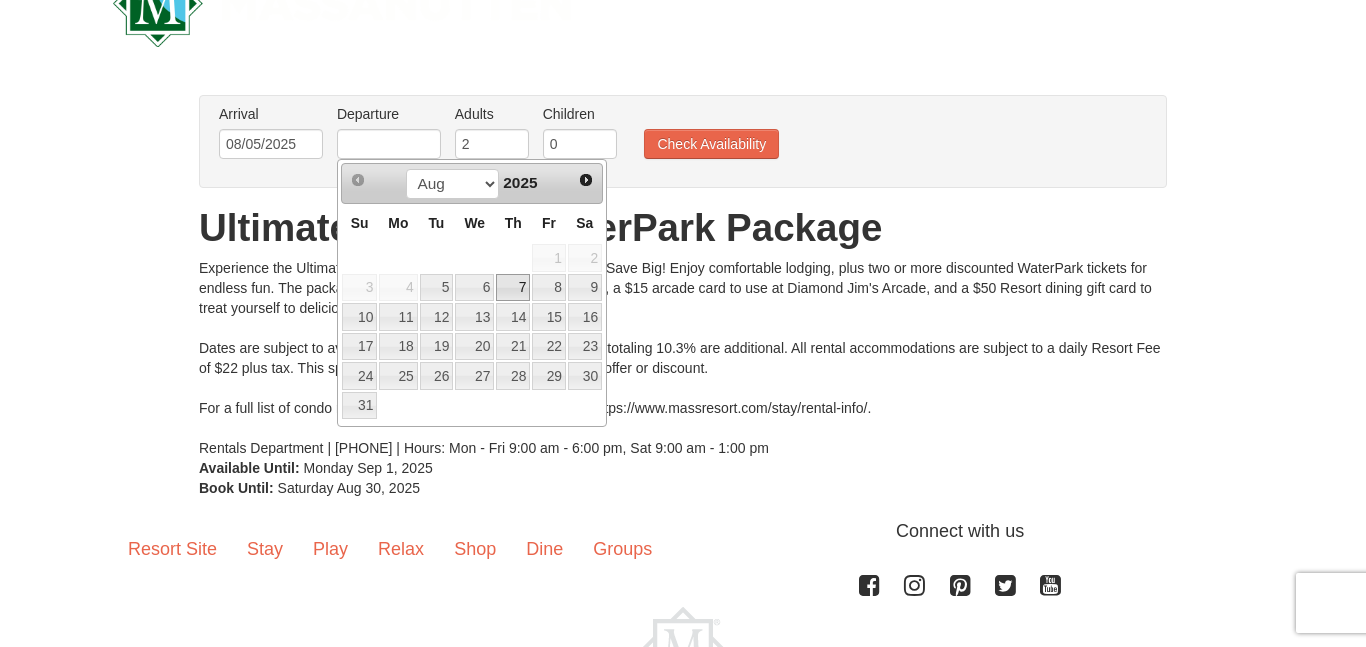 click on "7" at bounding box center [513, 288] 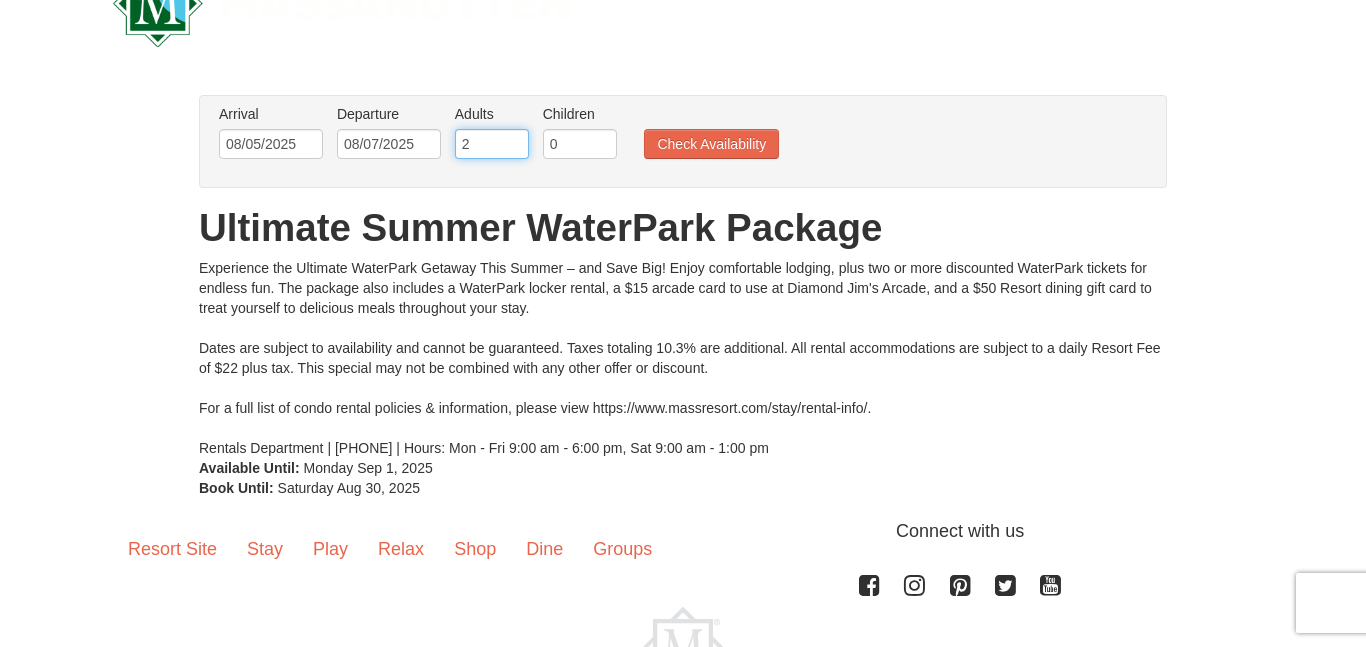 click on "2" at bounding box center (492, 144) 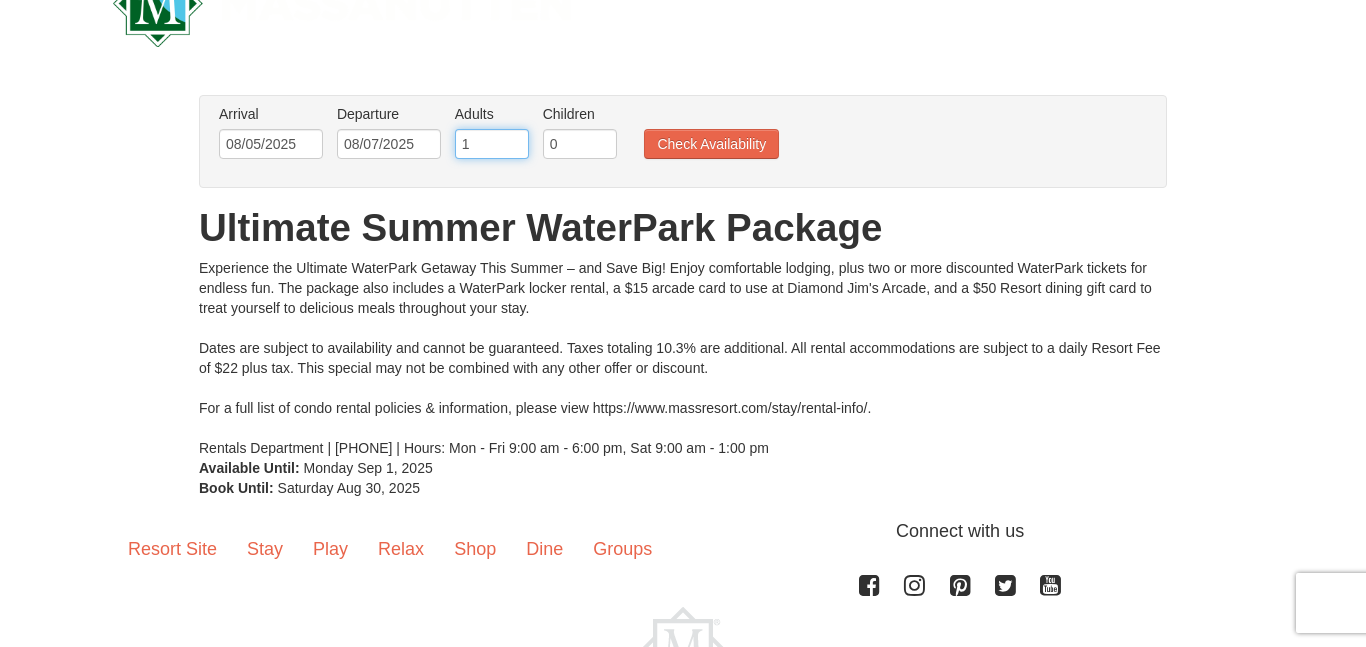 type on "1" 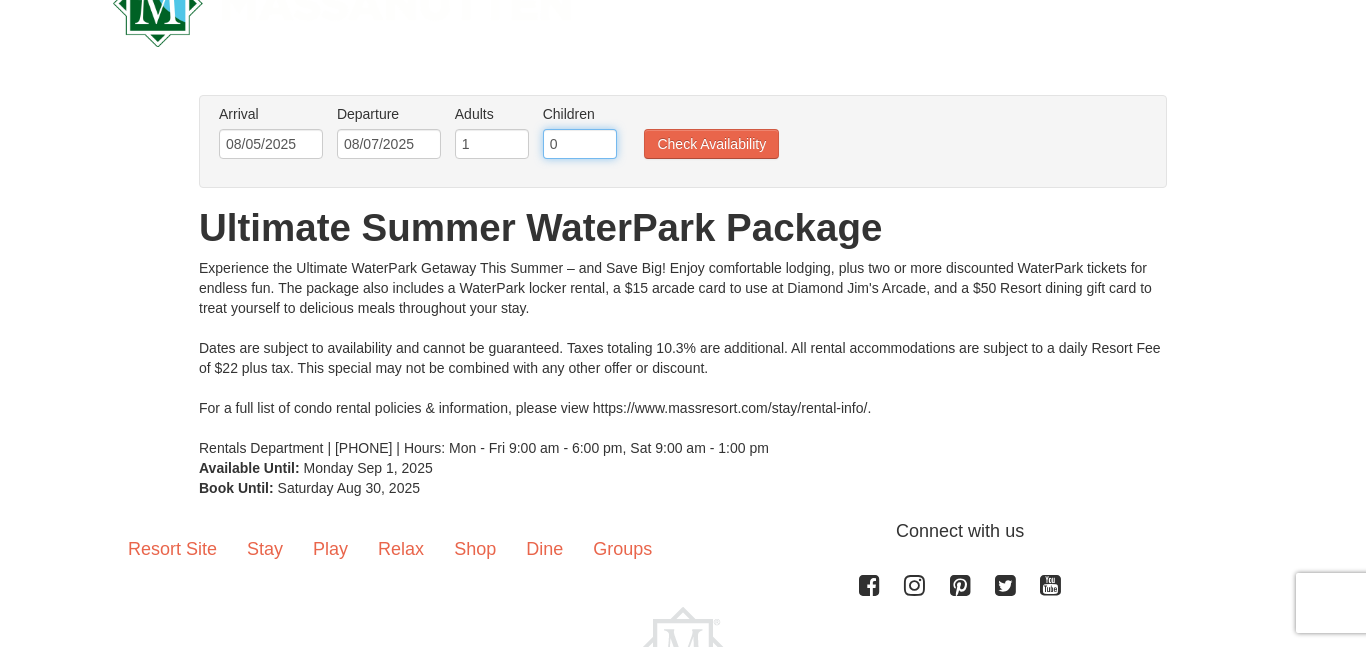 click on "0" at bounding box center [580, 144] 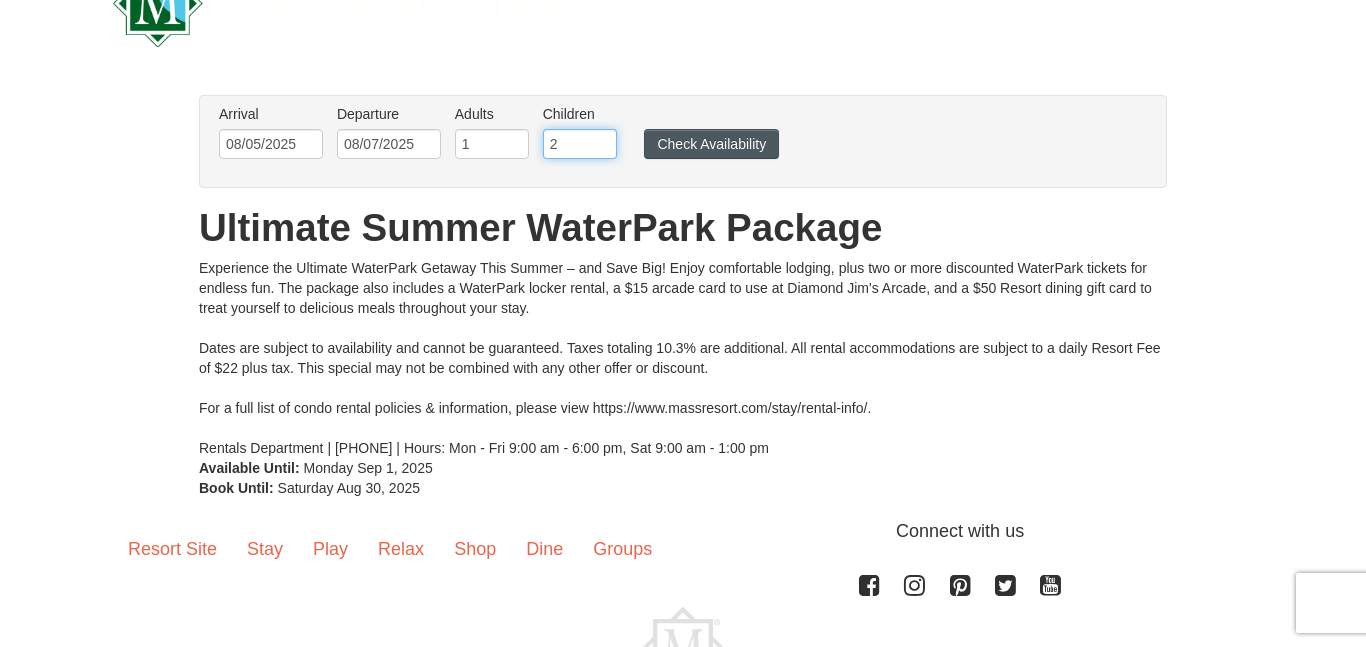 type on "2" 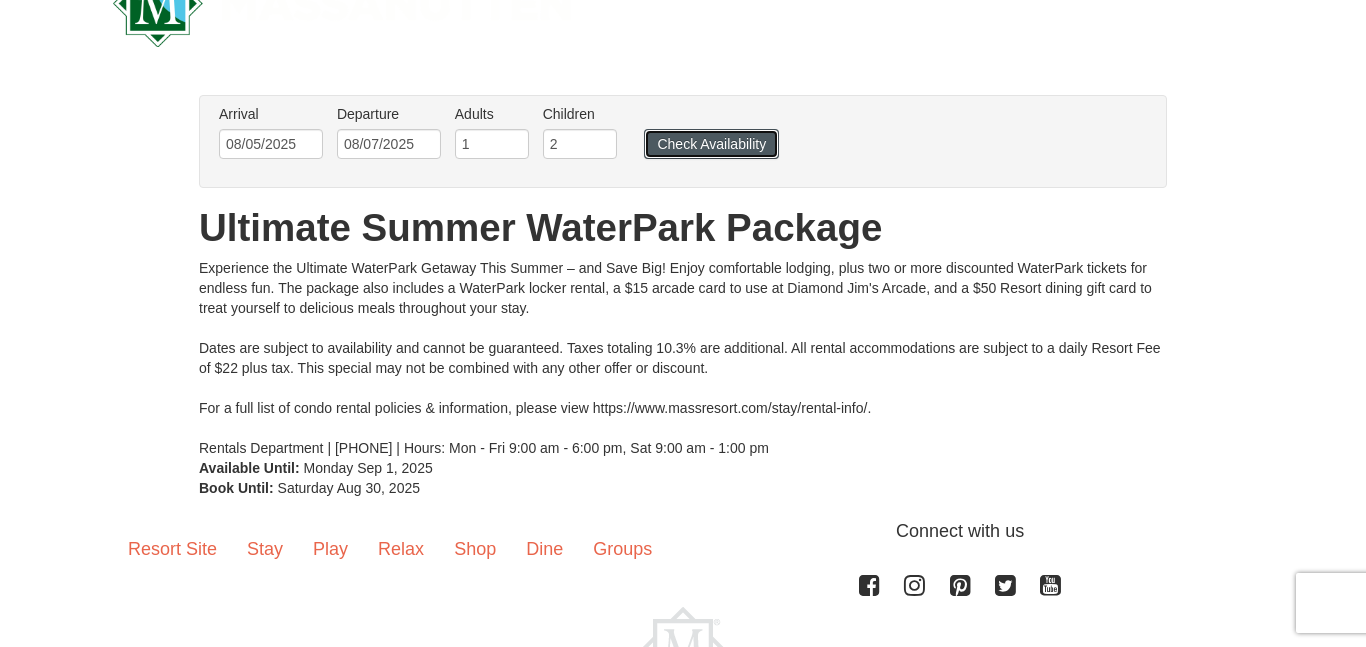 click on "Check Availability" at bounding box center [711, 144] 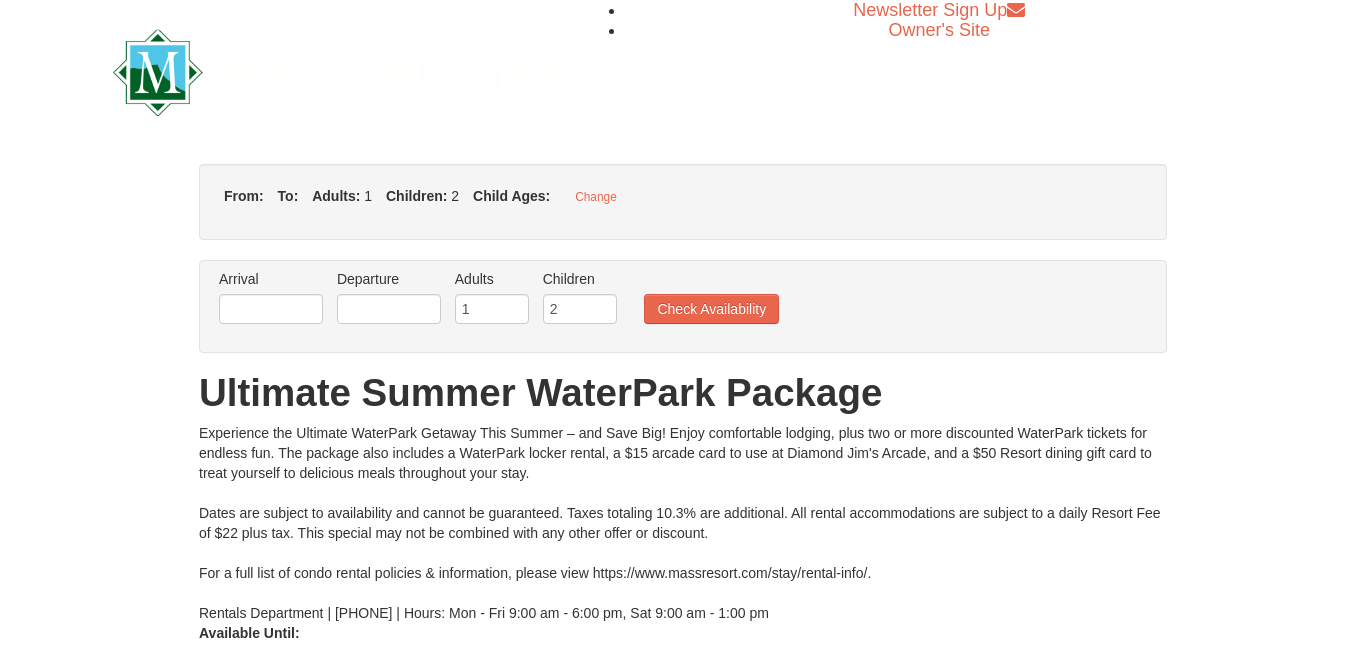 type on "08/05/2025" 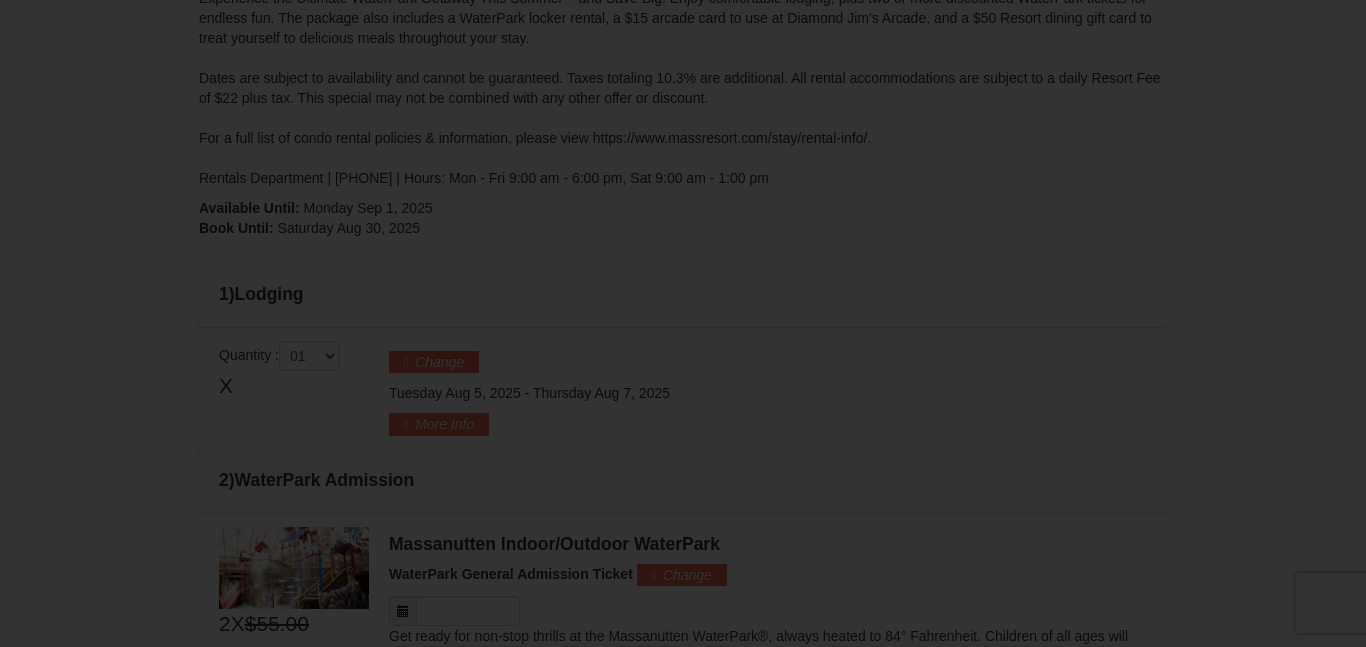 type on "08/05/2025" 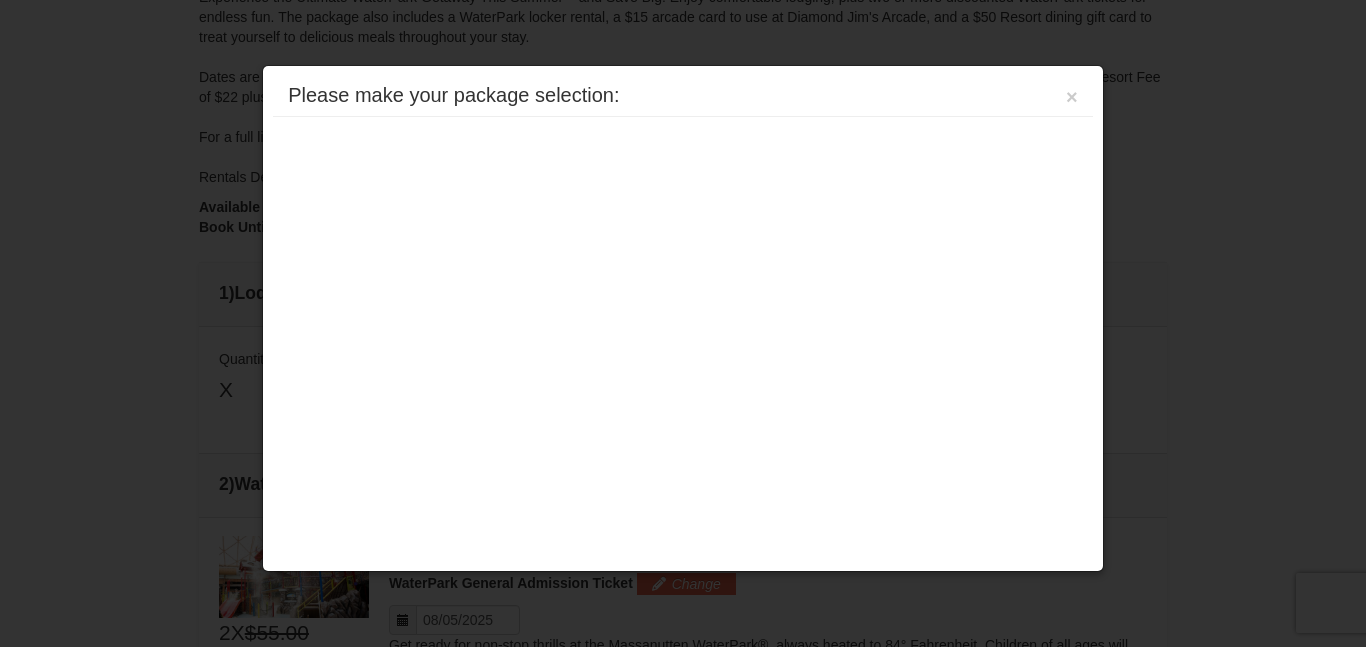scroll, scrollTop: 632, scrollLeft: 0, axis: vertical 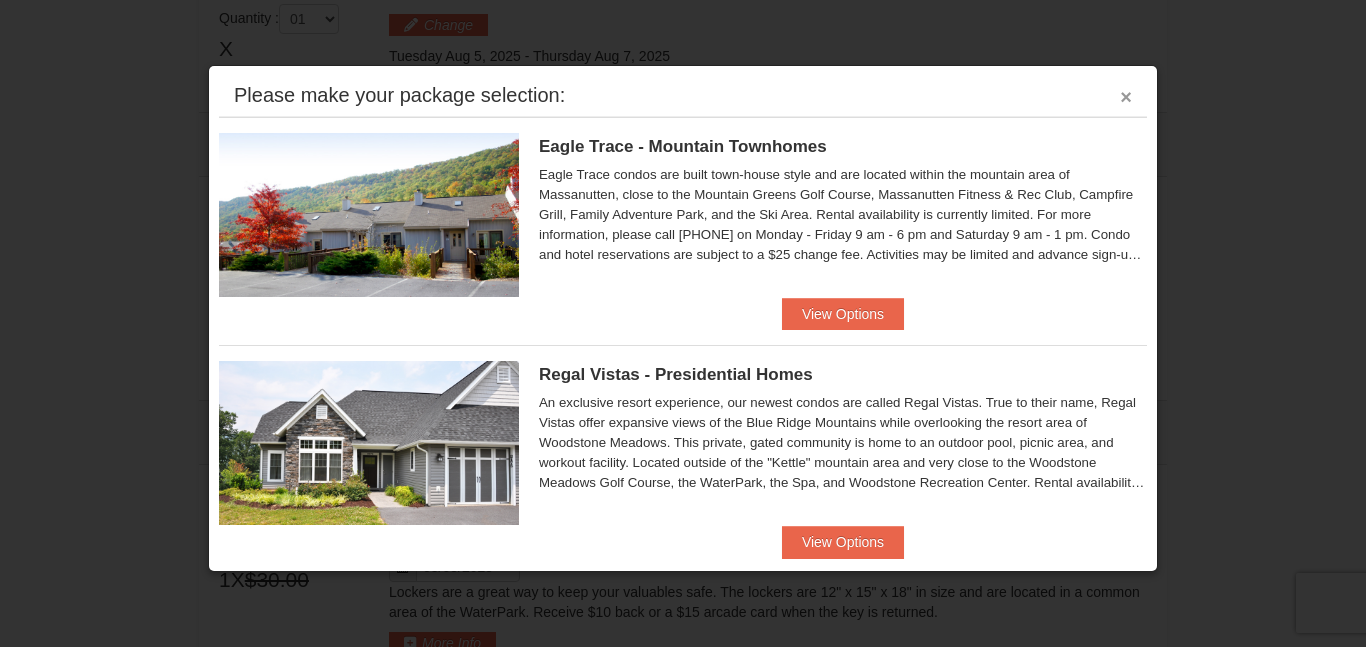 click on "×" at bounding box center [1126, 97] 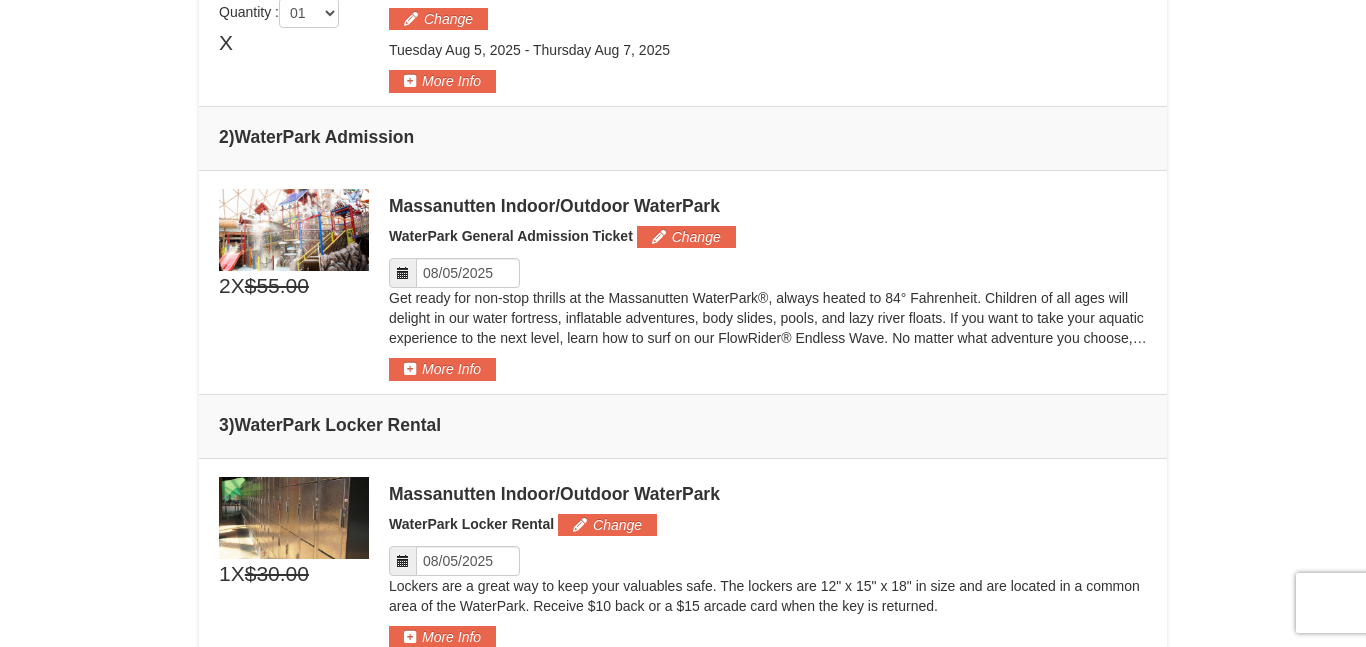 scroll, scrollTop: 649, scrollLeft: 0, axis: vertical 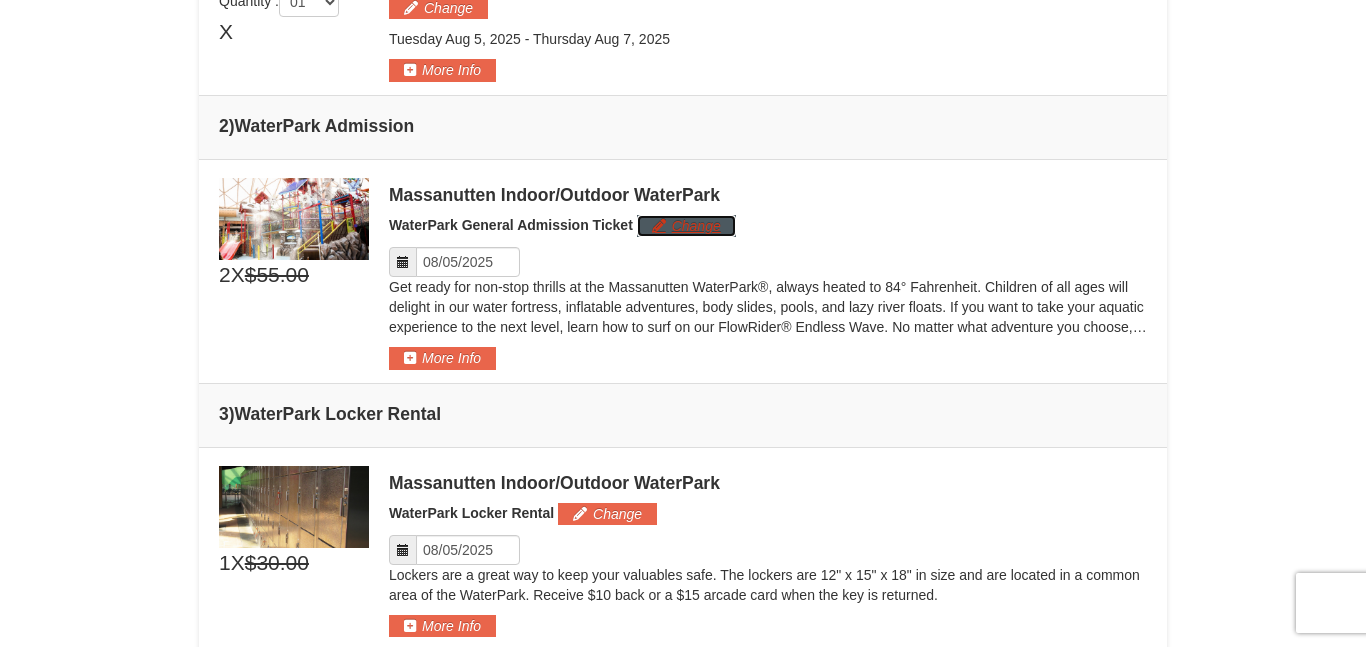 click on "Change" at bounding box center (686, 226) 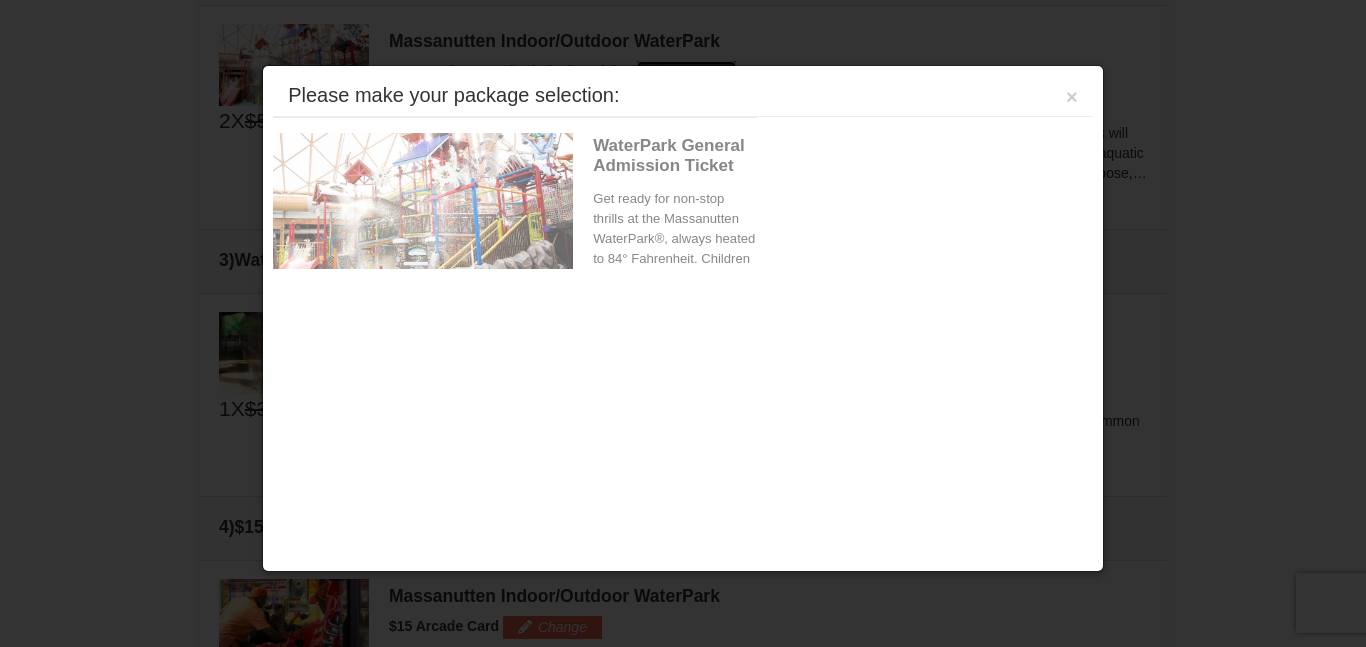 scroll, scrollTop: 827, scrollLeft: 0, axis: vertical 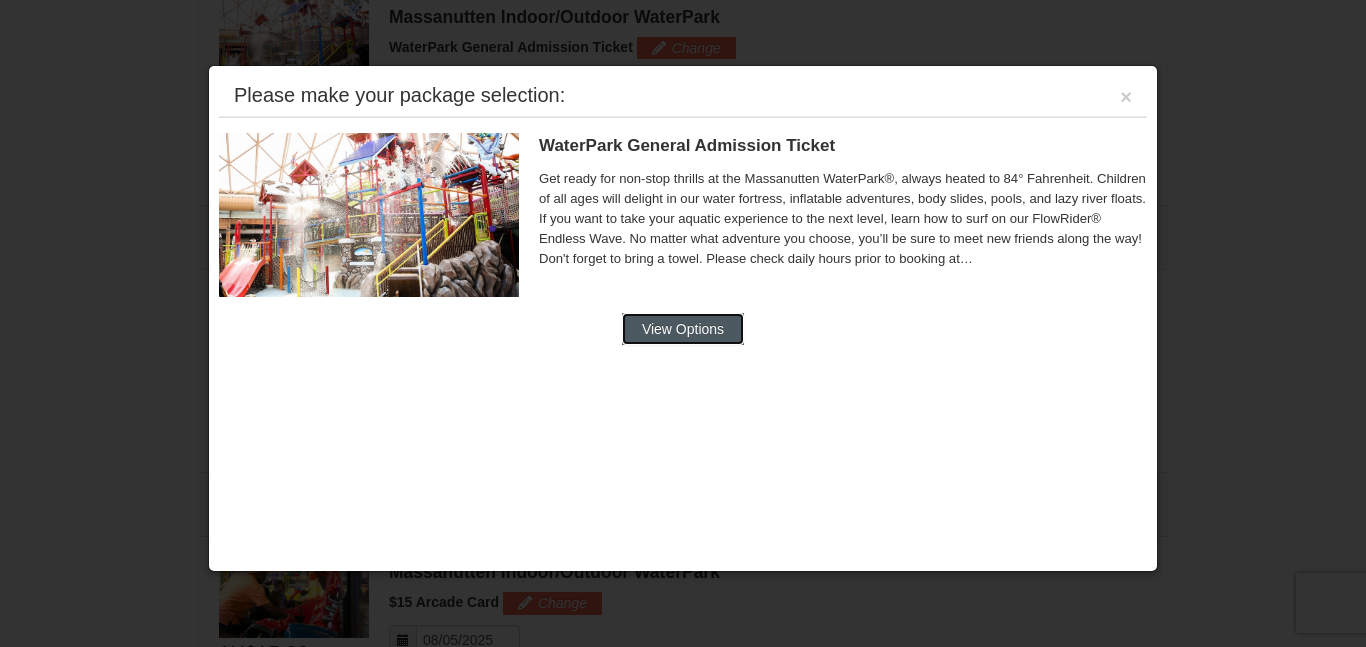 click on "View Options" at bounding box center (683, 329) 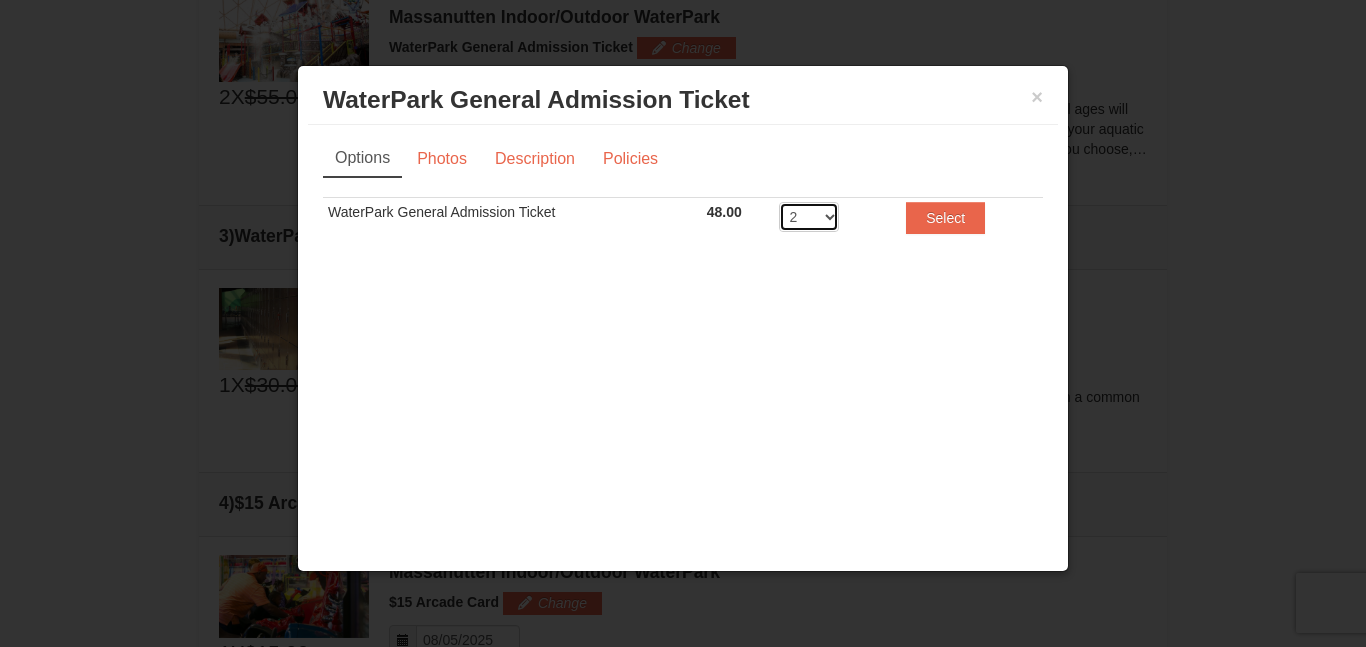 click on "2 3 4 5 6 7 8" at bounding box center [809, 217] 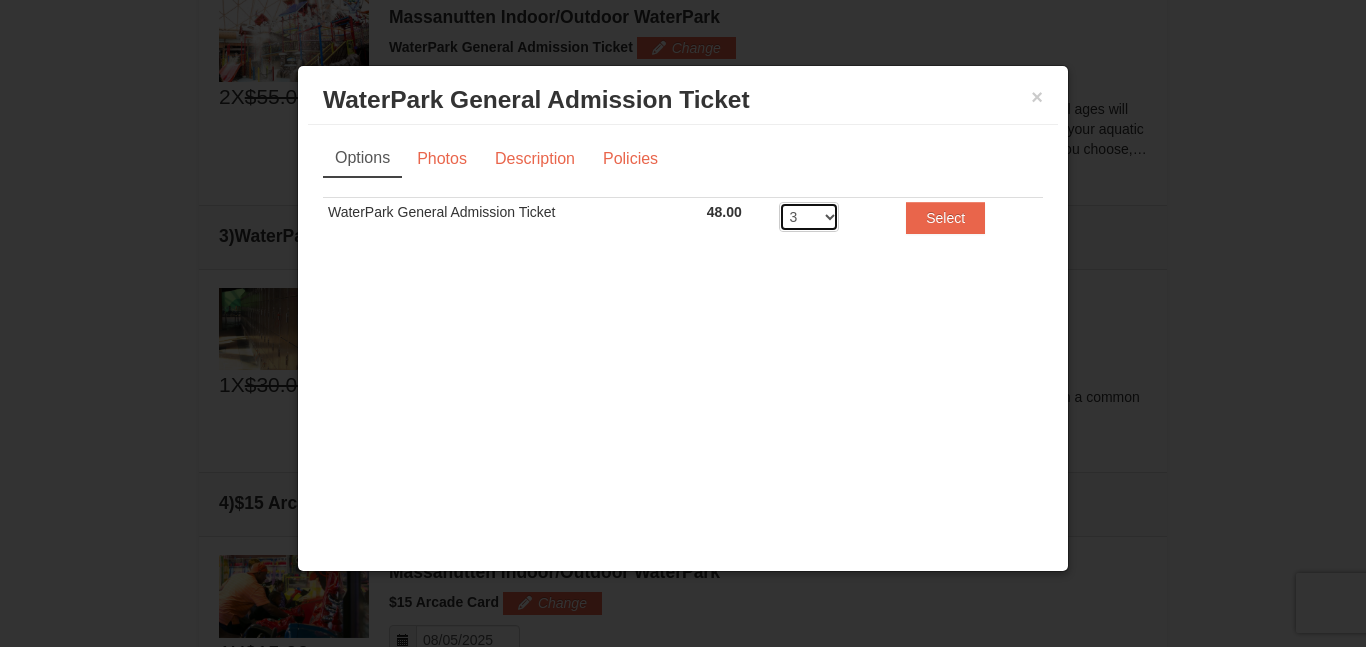 click on "2 3 4 5 6 7 8" at bounding box center (809, 217) 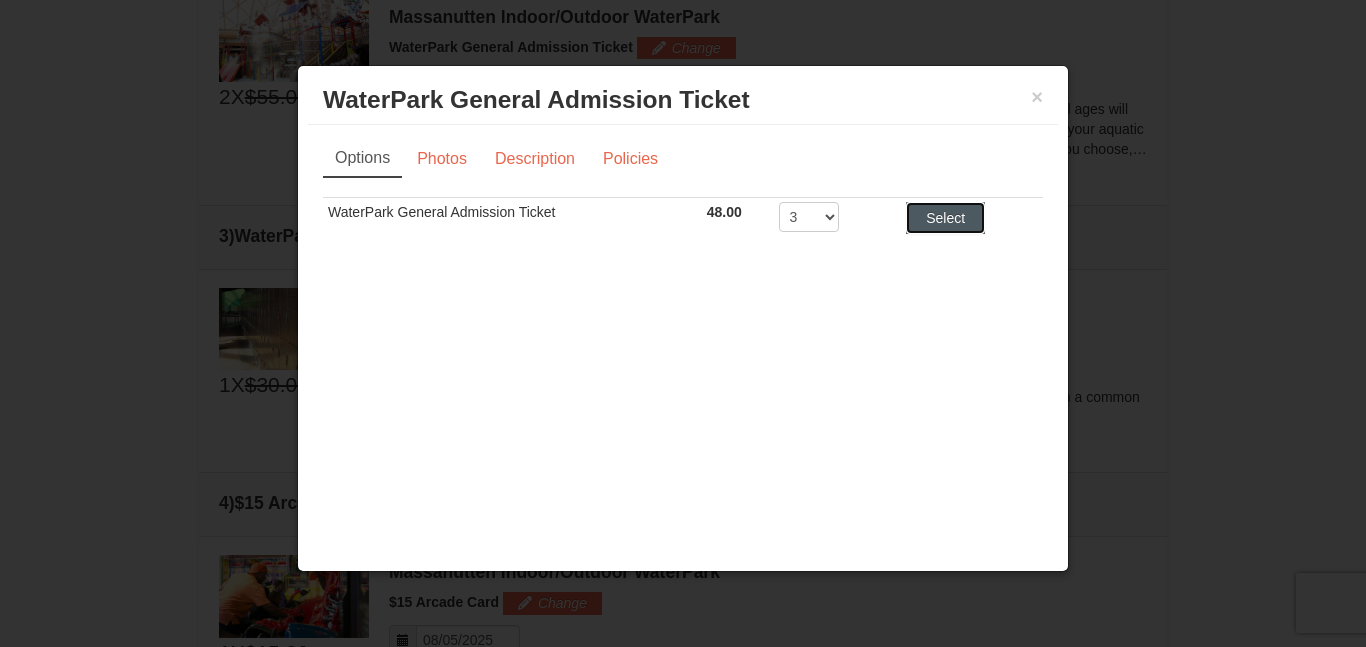 click on "Select" at bounding box center [945, 218] 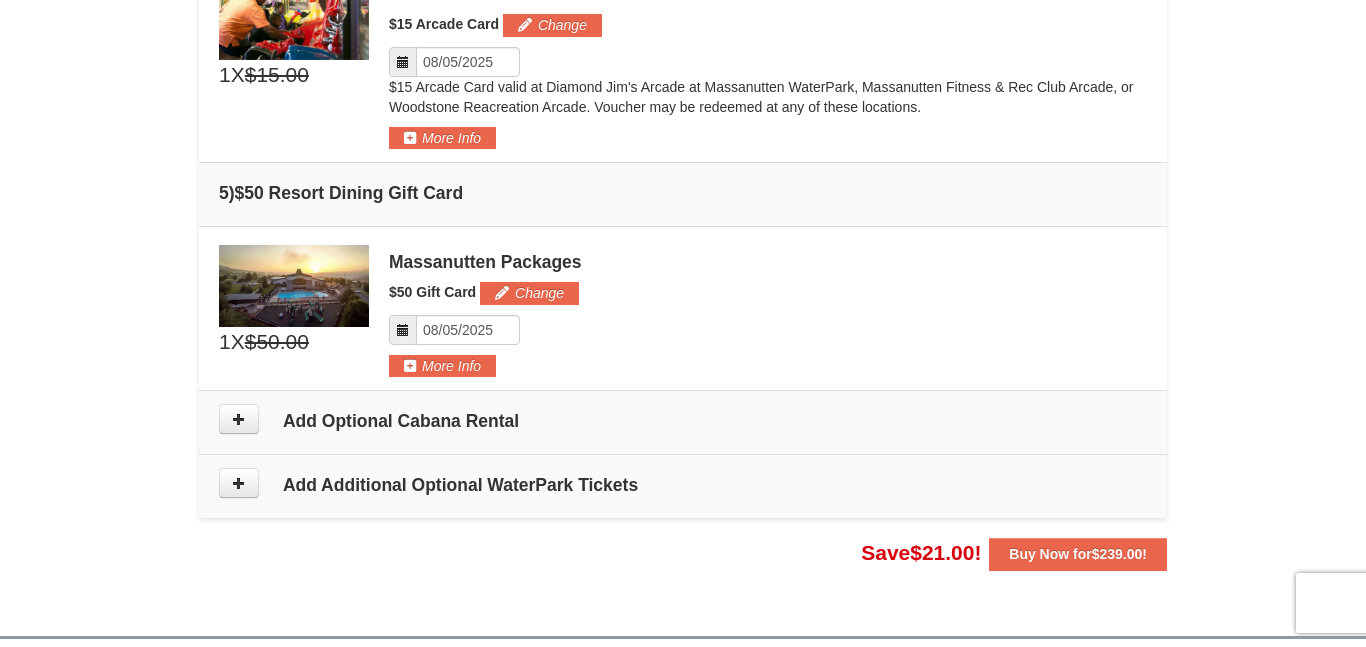 scroll, scrollTop: 1412, scrollLeft: 0, axis: vertical 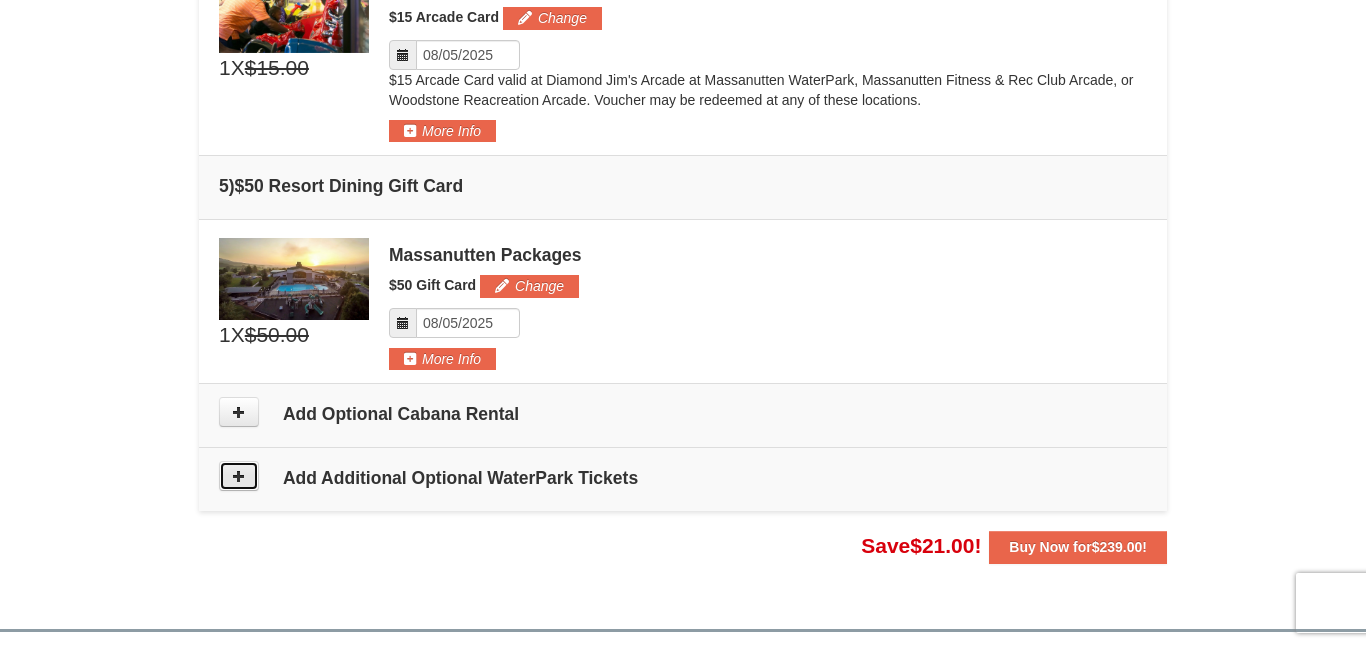 click at bounding box center (239, 476) 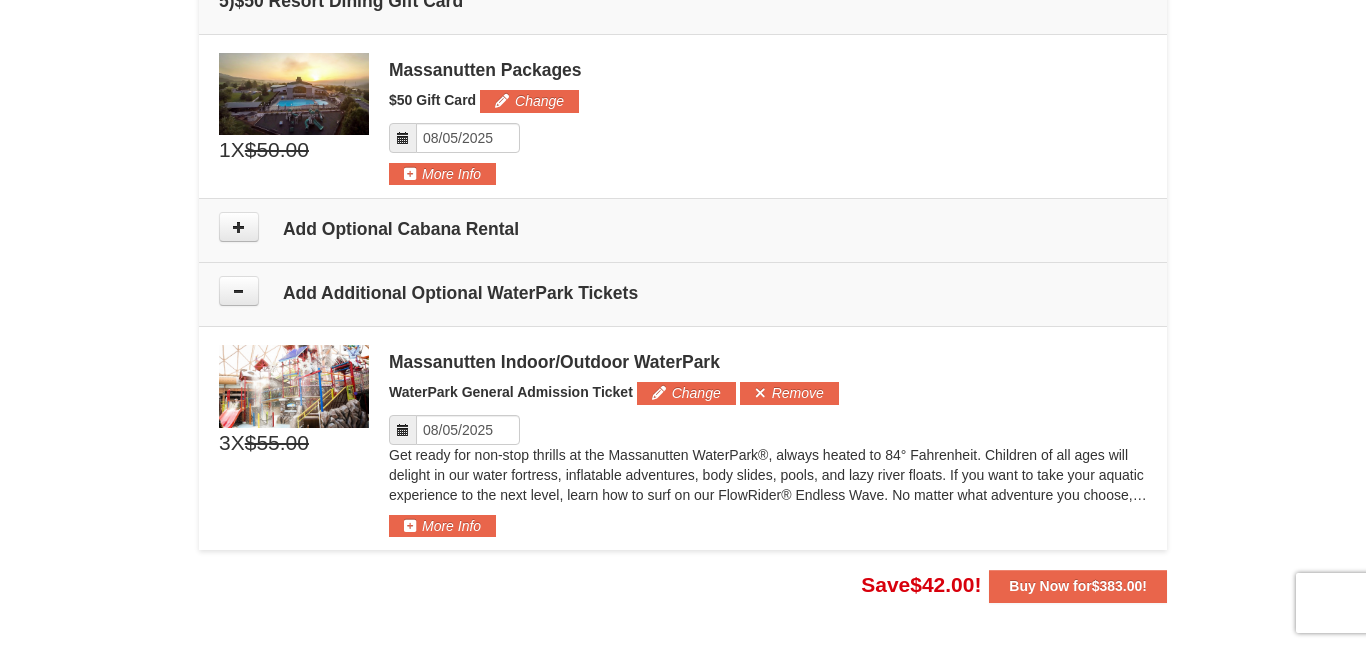 scroll, scrollTop: 1606, scrollLeft: 0, axis: vertical 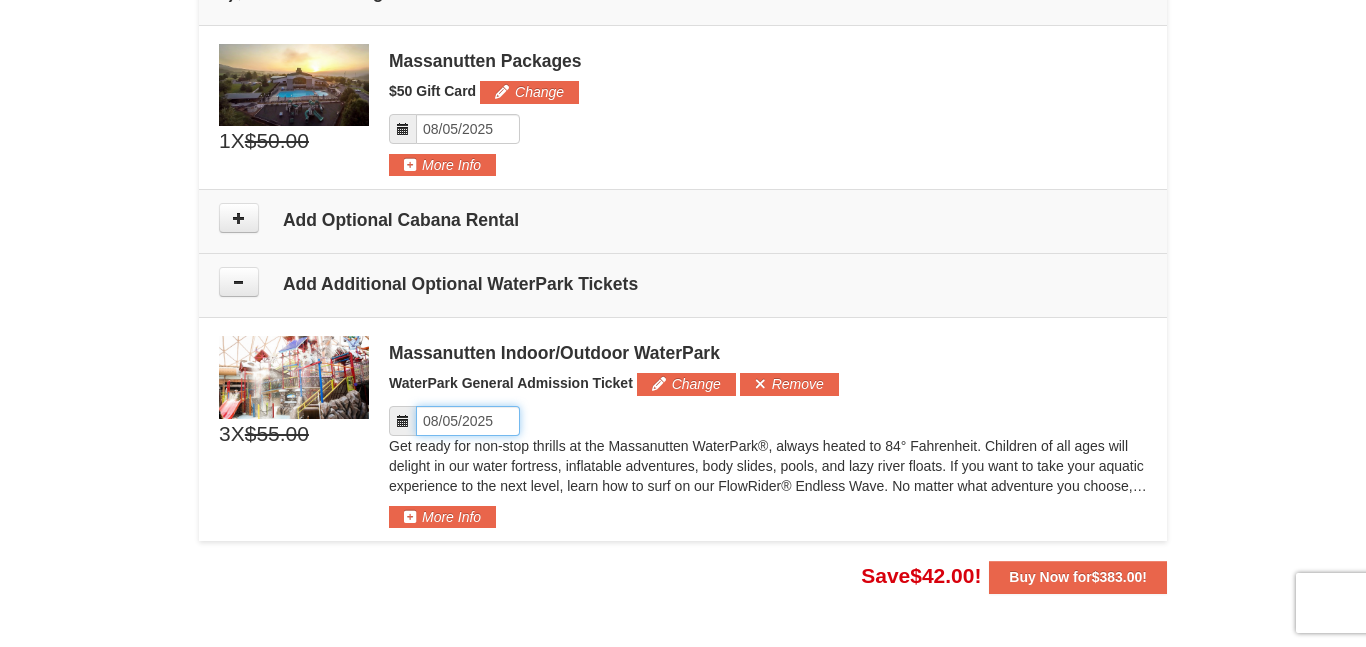 click on "Please format dates MM/DD/YYYY" at bounding box center [468, 421] 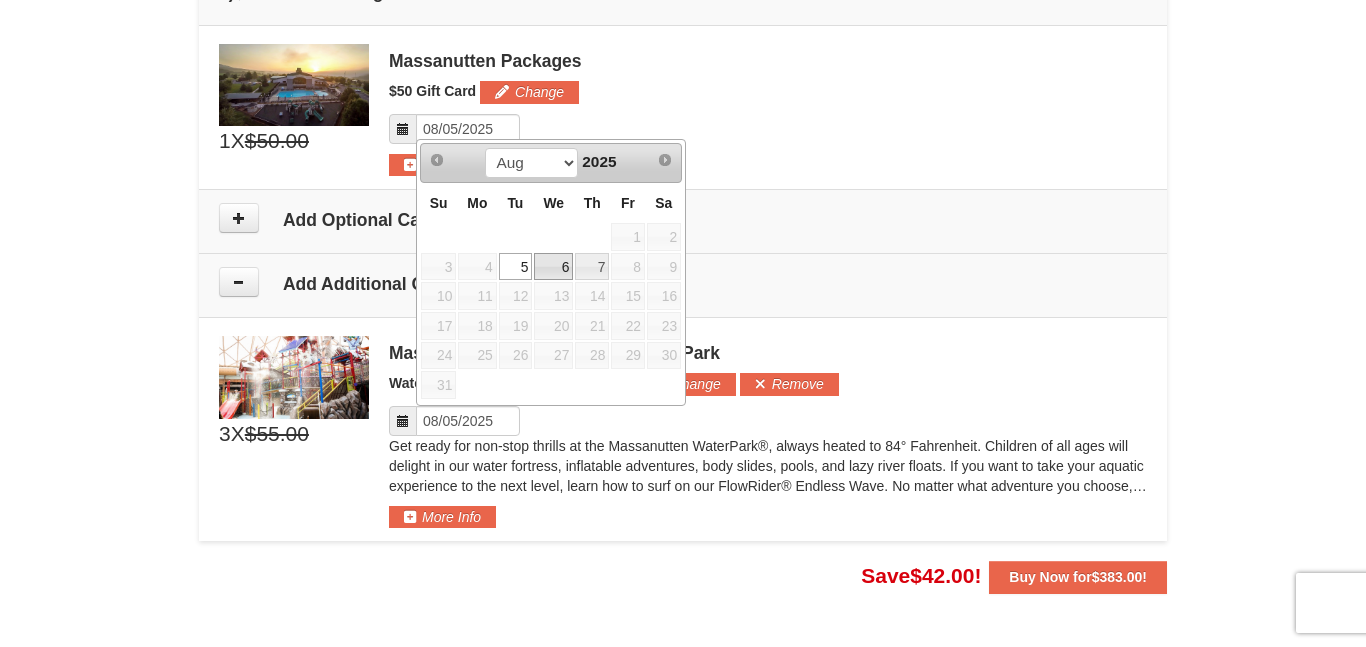 click on "6" at bounding box center (553, 267) 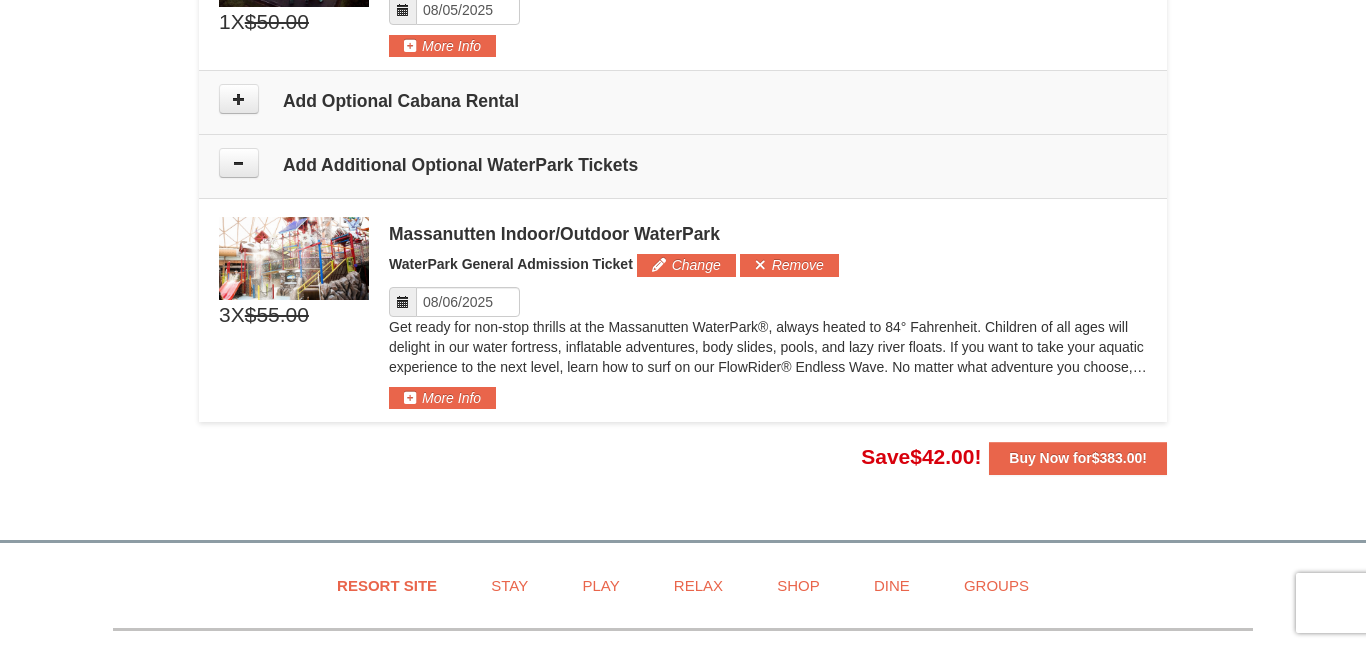 scroll, scrollTop: 1726, scrollLeft: 0, axis: vertical 